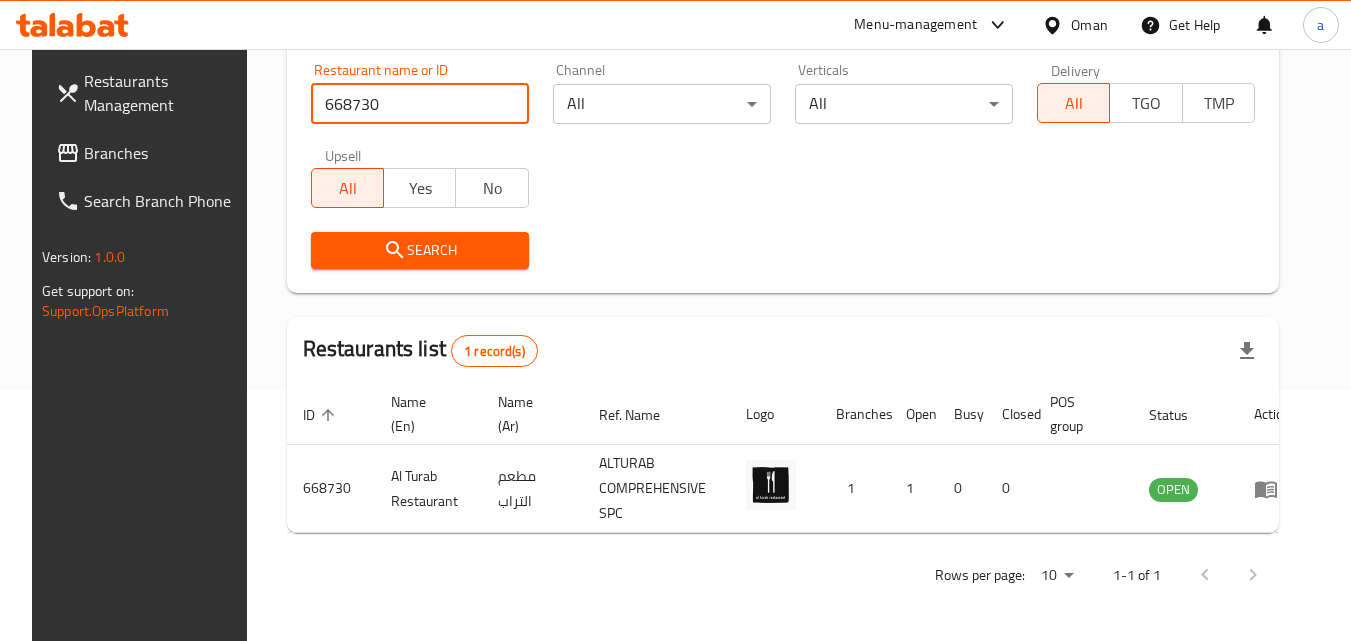 click at bounding box center (1056, 25) 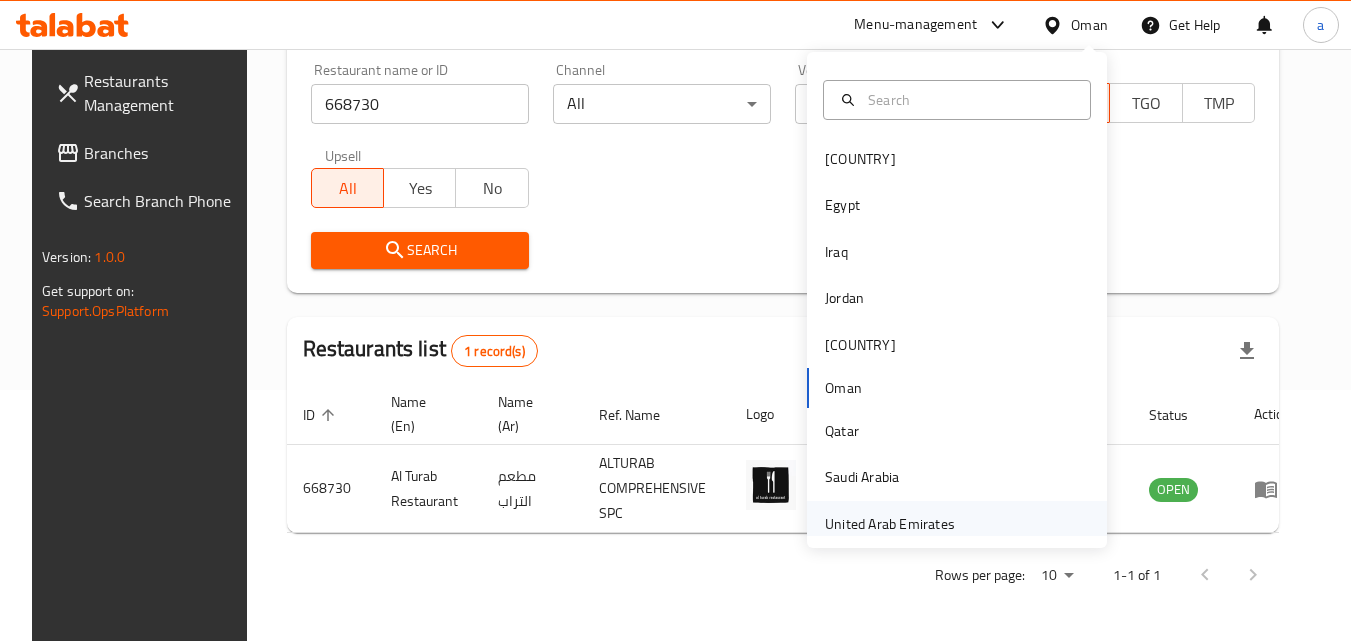 click on "United Arab Emirates" at bounding box center (890, 524) 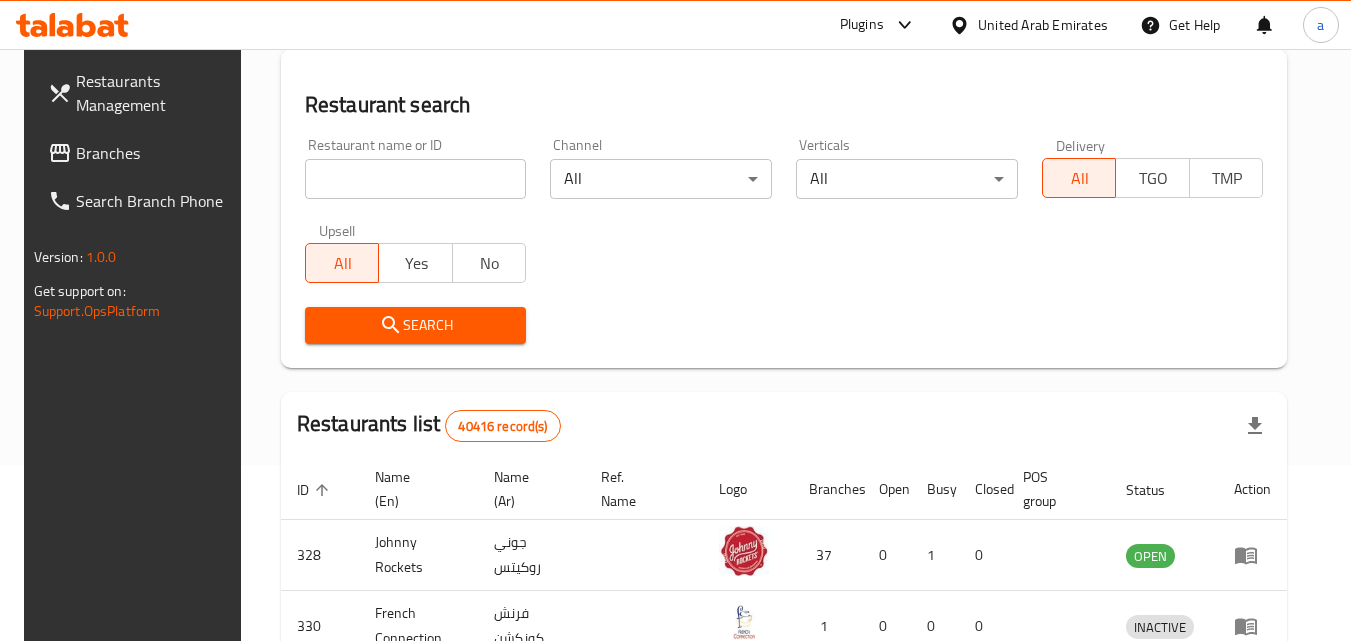scroll, scrollTop: 251, scrollLeft: 0, axis: vertical 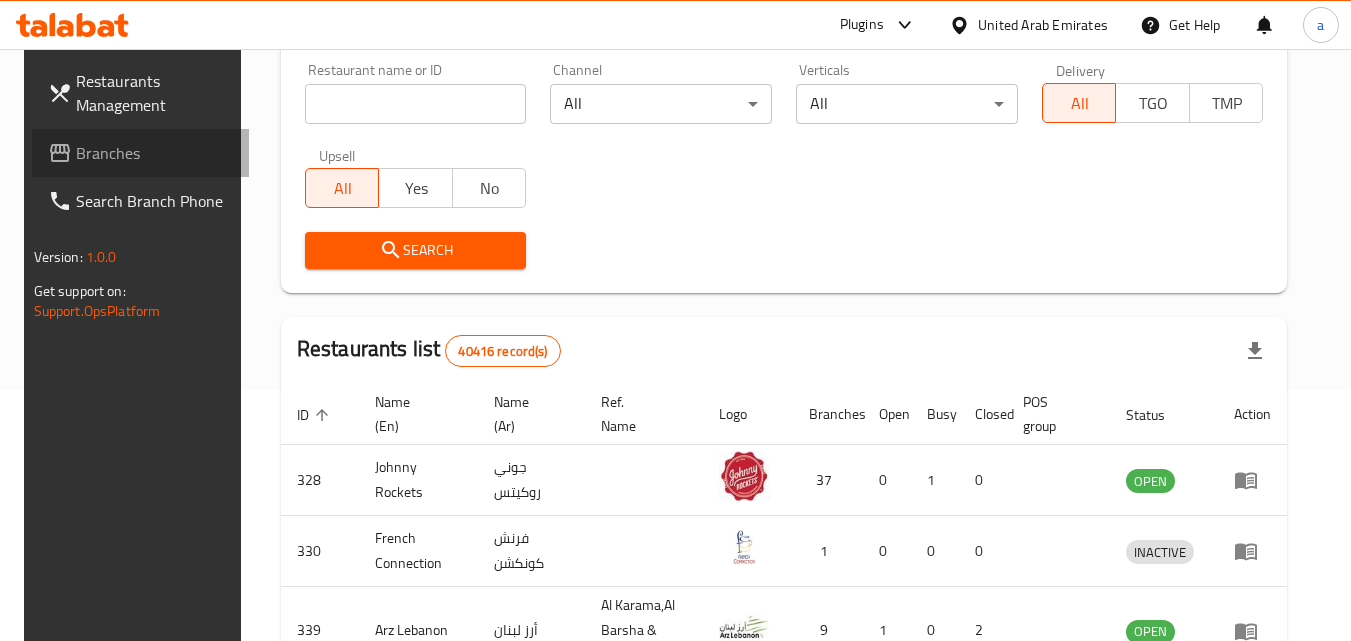 click on "Branches" at bounding box center (155, 153) 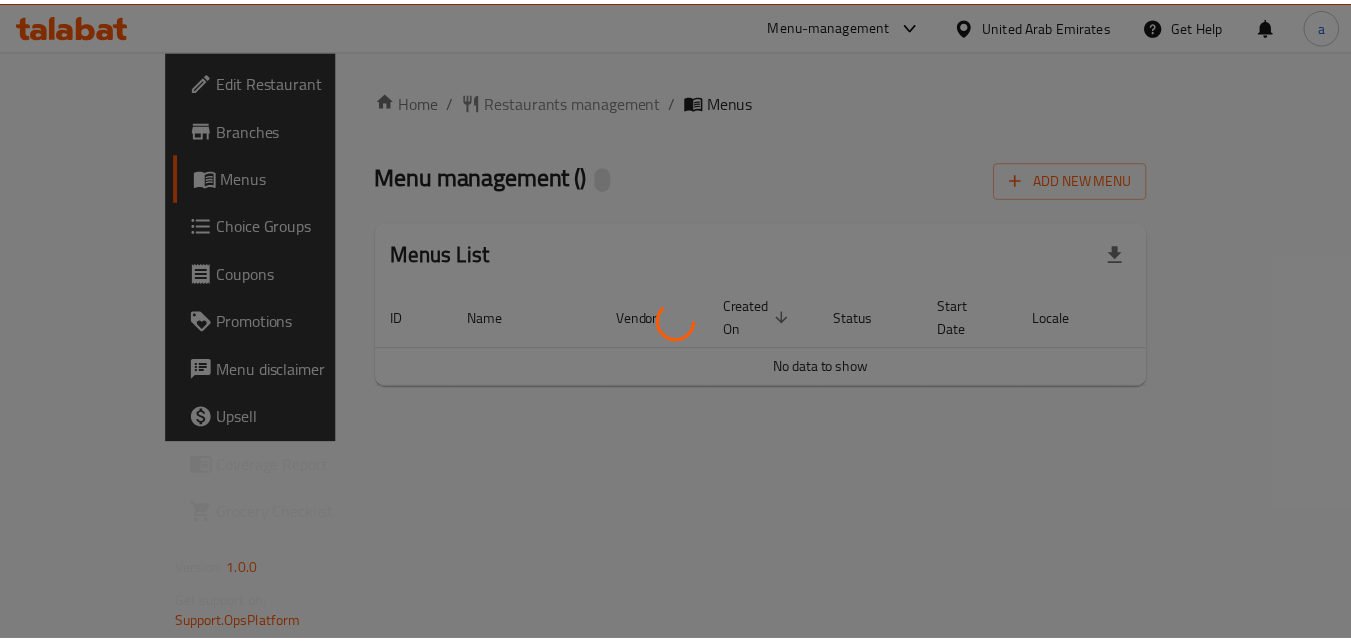 scroll, scrollTop: 0, scrollLeft: 0, axis: both 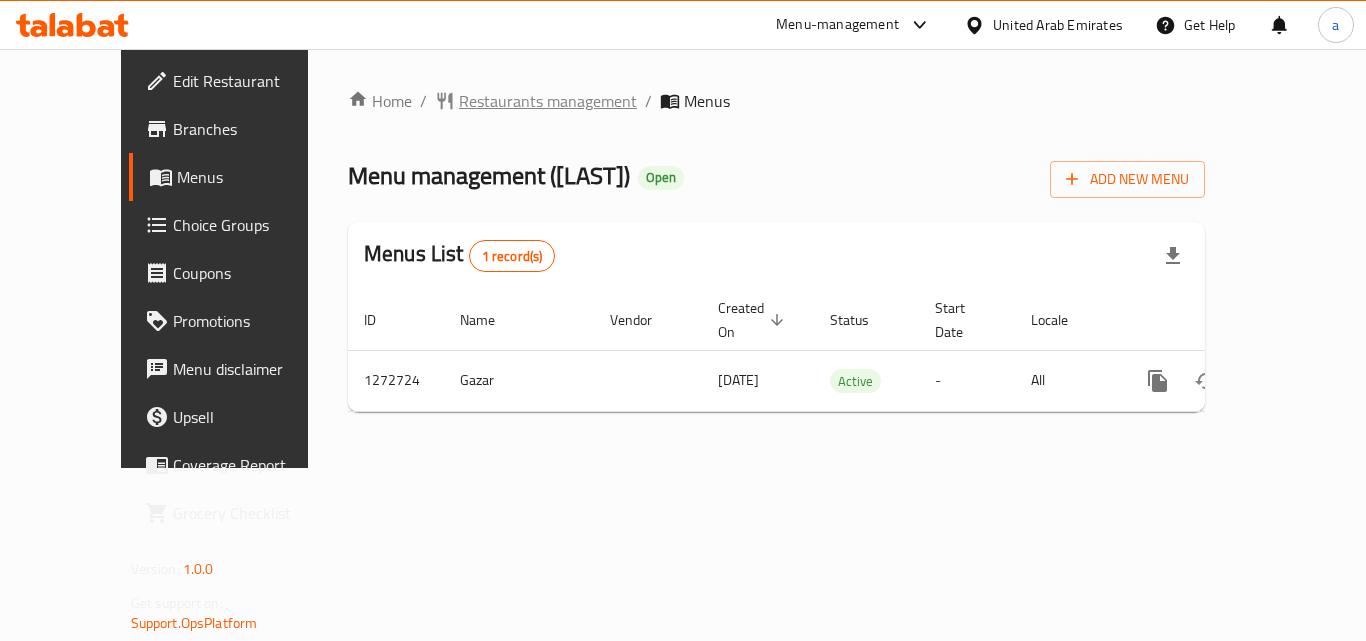 click on "Restaurants management" at bounding box center [548, 101] 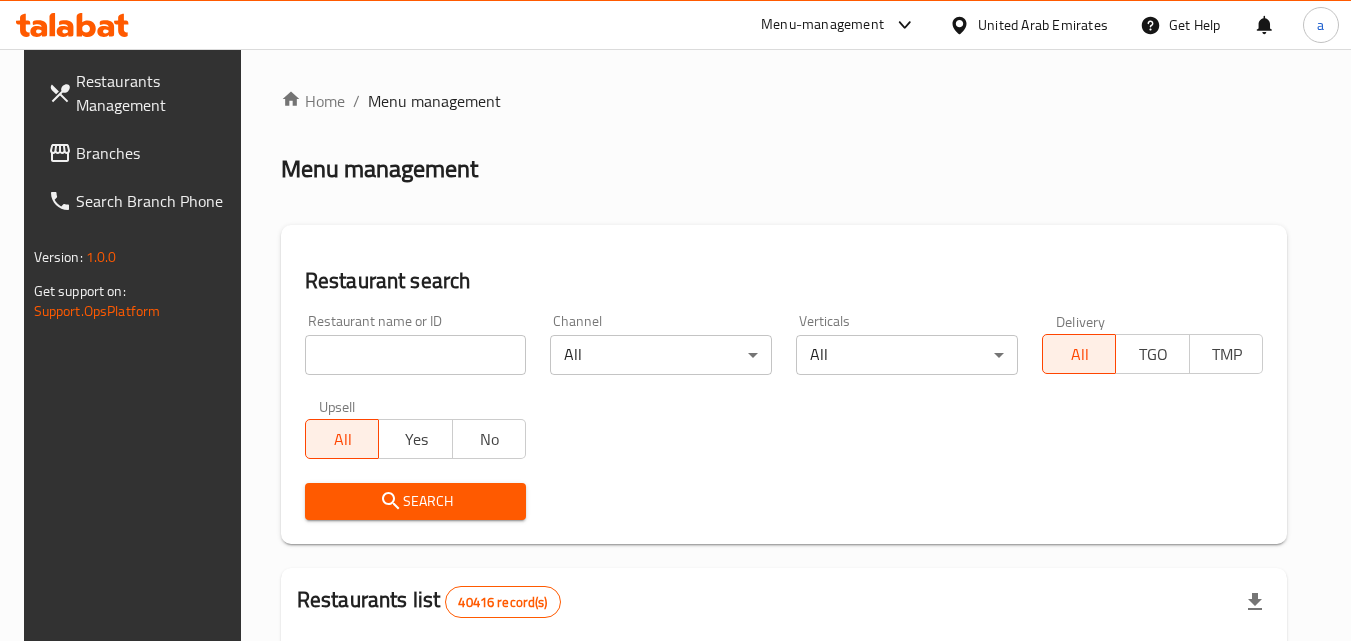 click at bounding box center [416, 355] 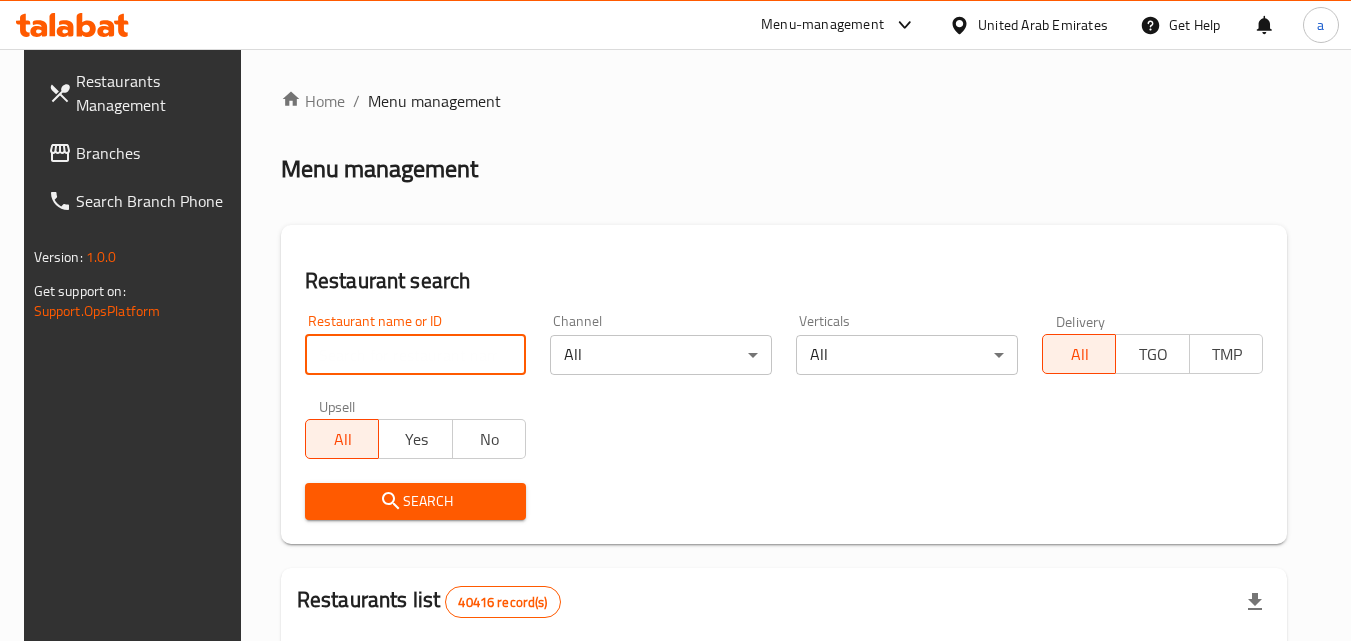 paste on "690397" 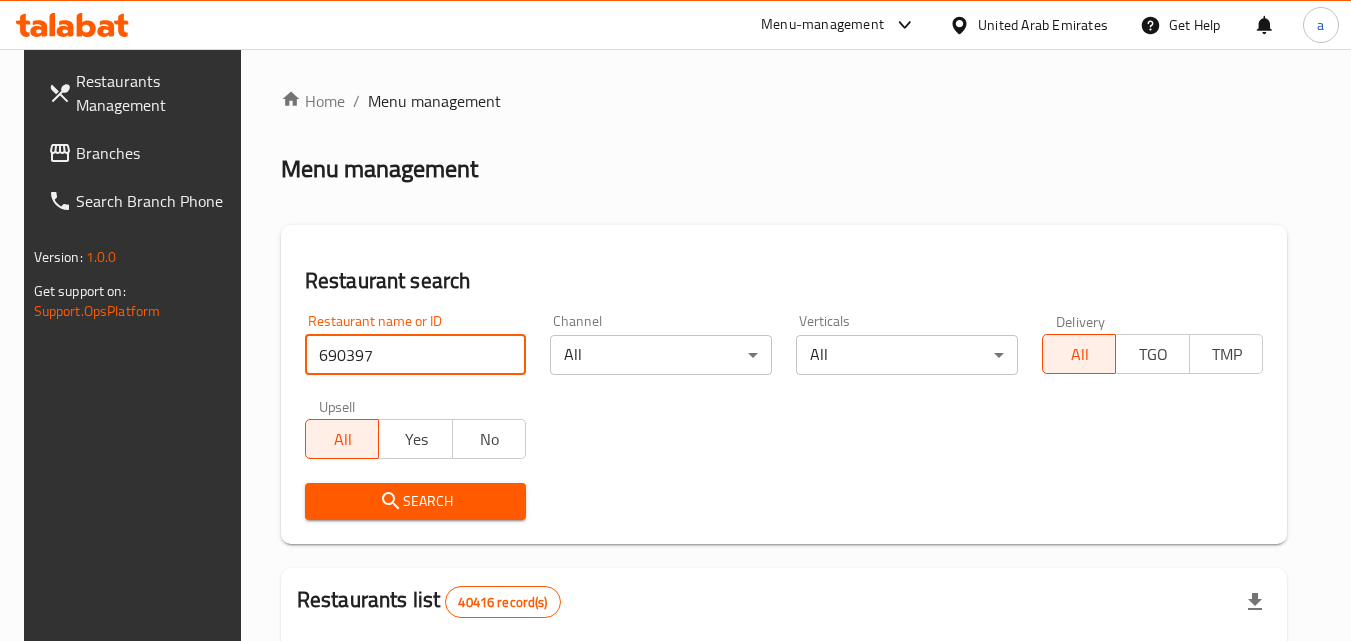 type on "690397" 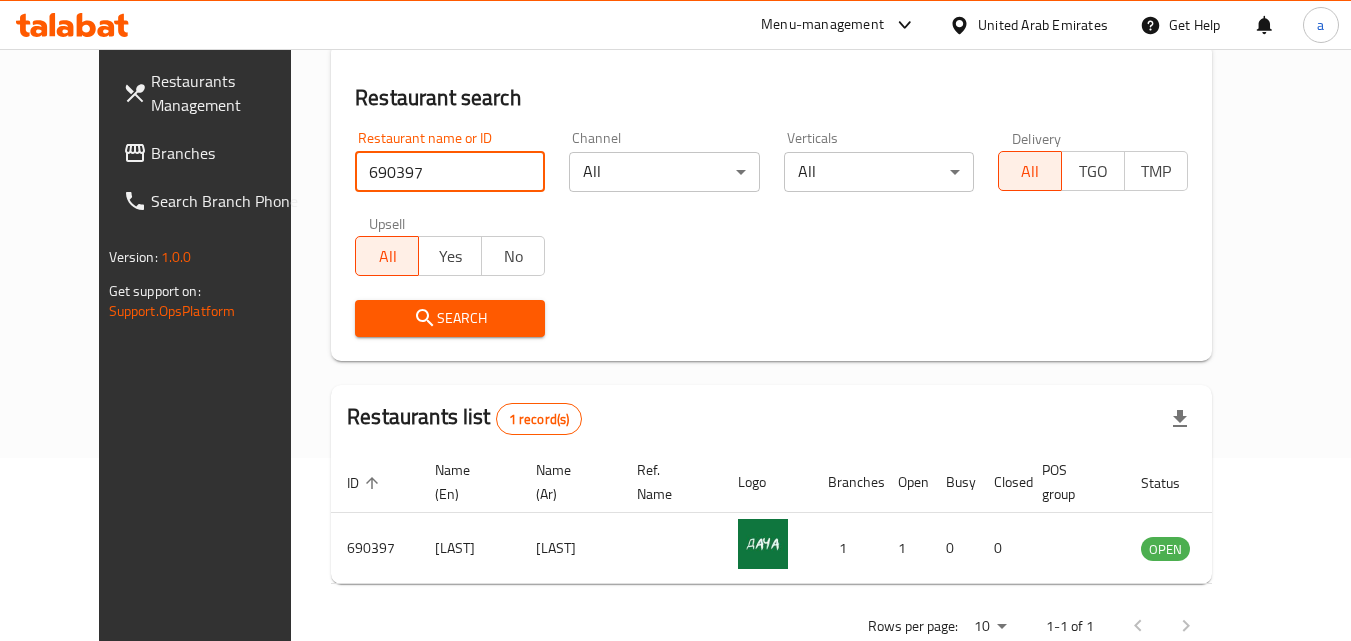 scroll, scrollTop: 234, scrollLeft: 0, axis: vertical 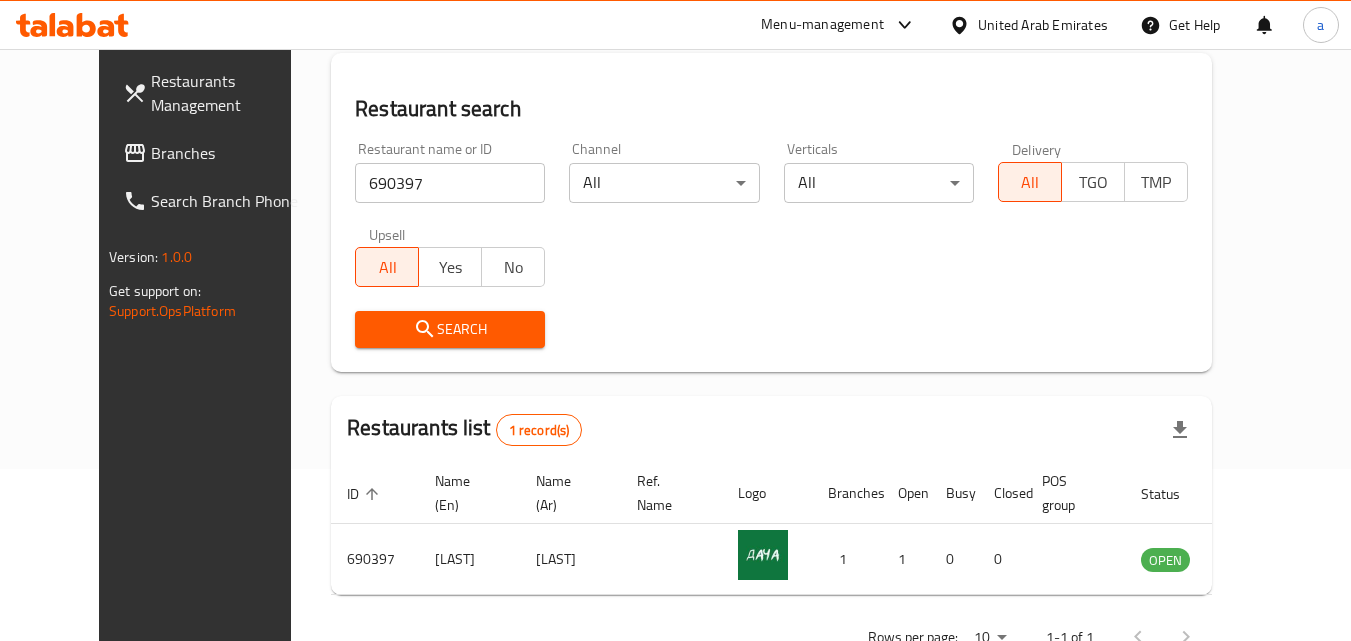 click on "Branches" at bounding box center (230, 153) 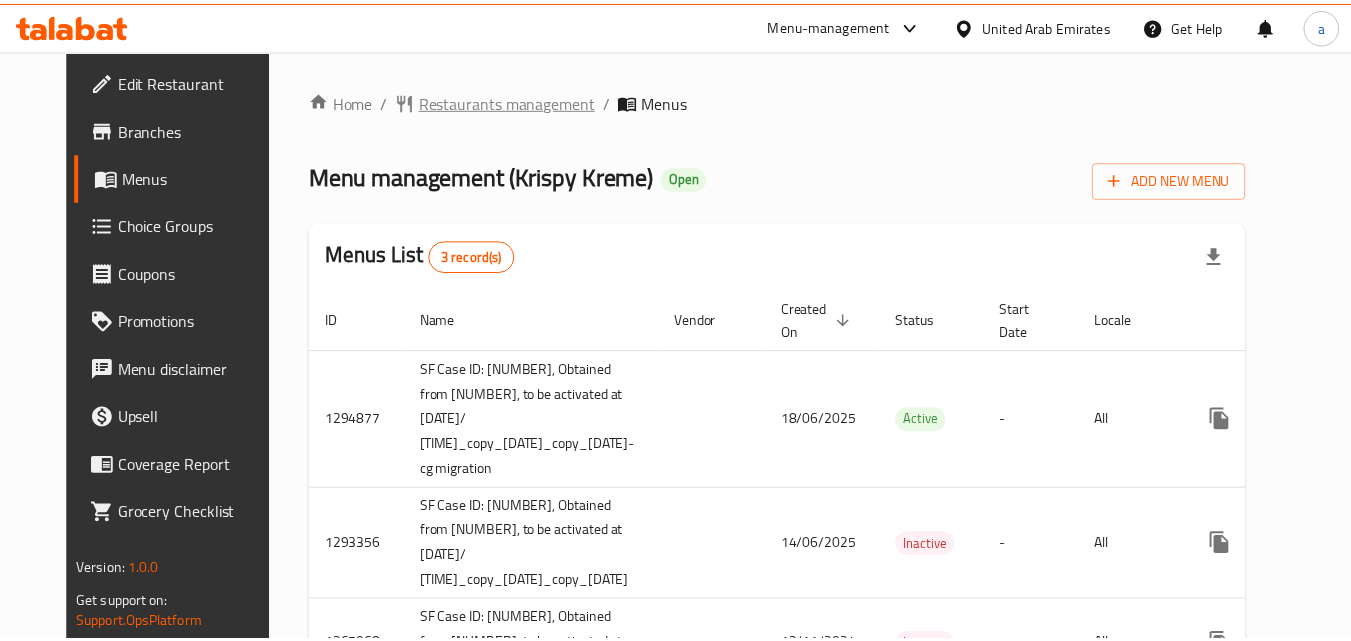 scroll, scrollTop: 0, scrollLeft: 0, axis: both 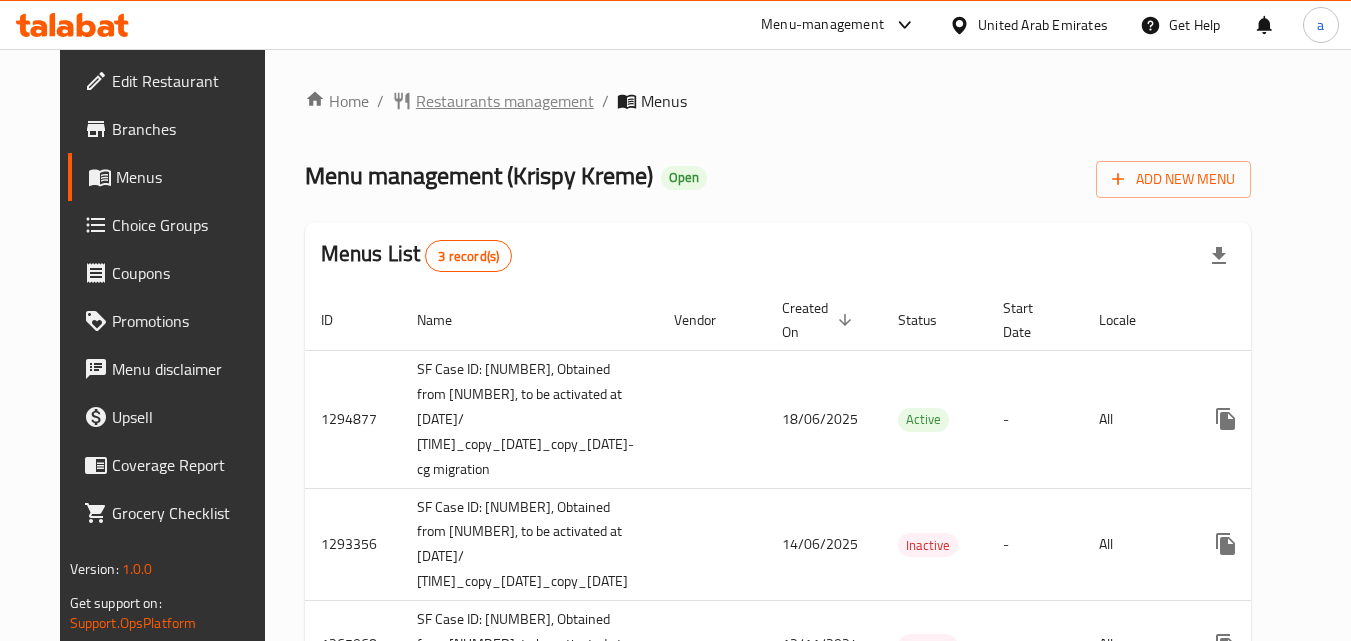 click on "Restaurants management" at bounding box center (505, 101) 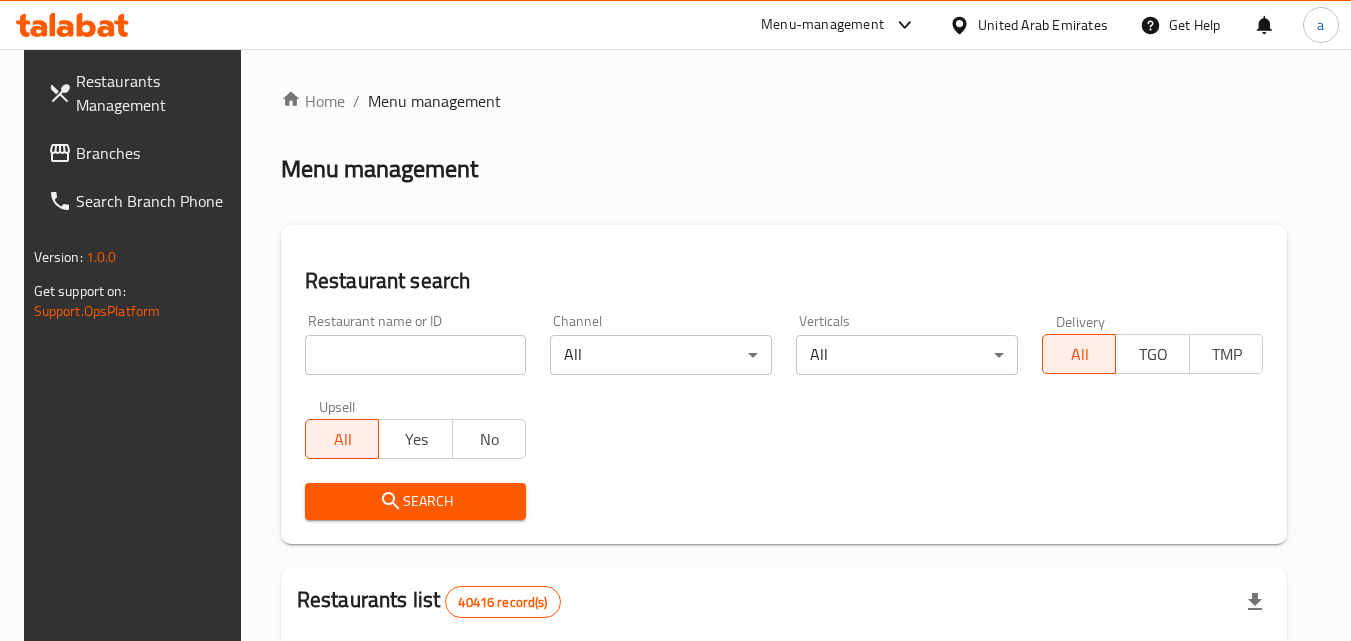 click at bounding box center [416, 355] 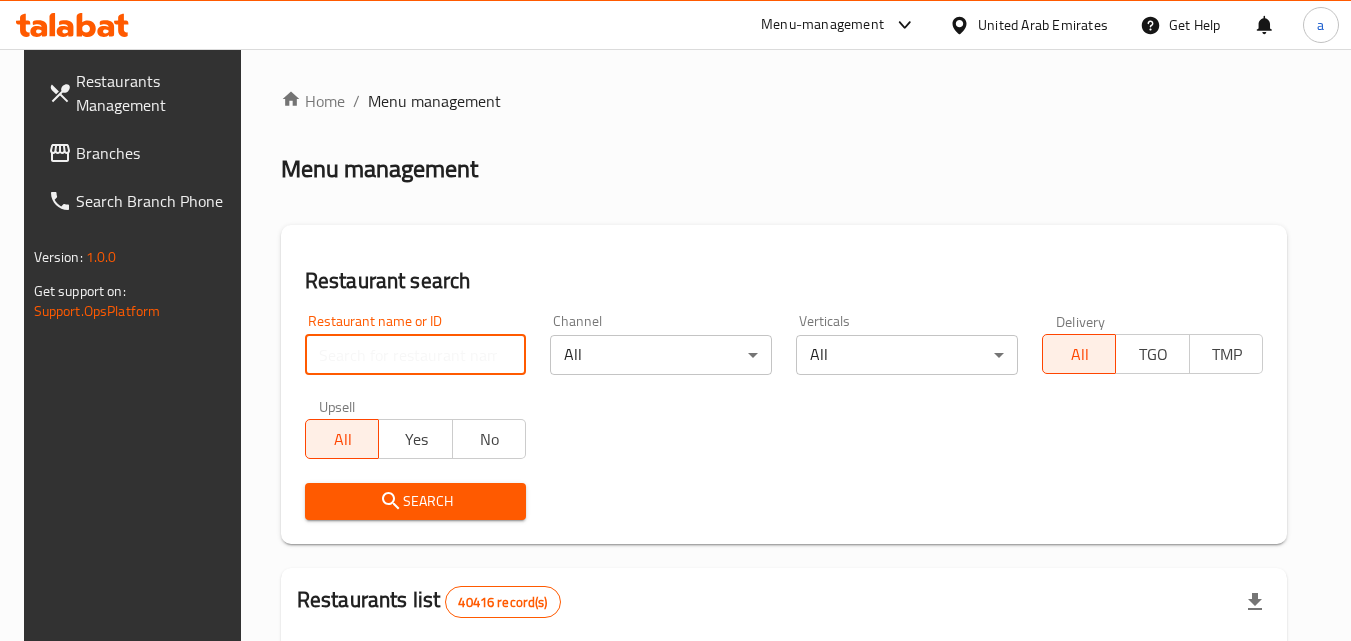 paste on "13265" 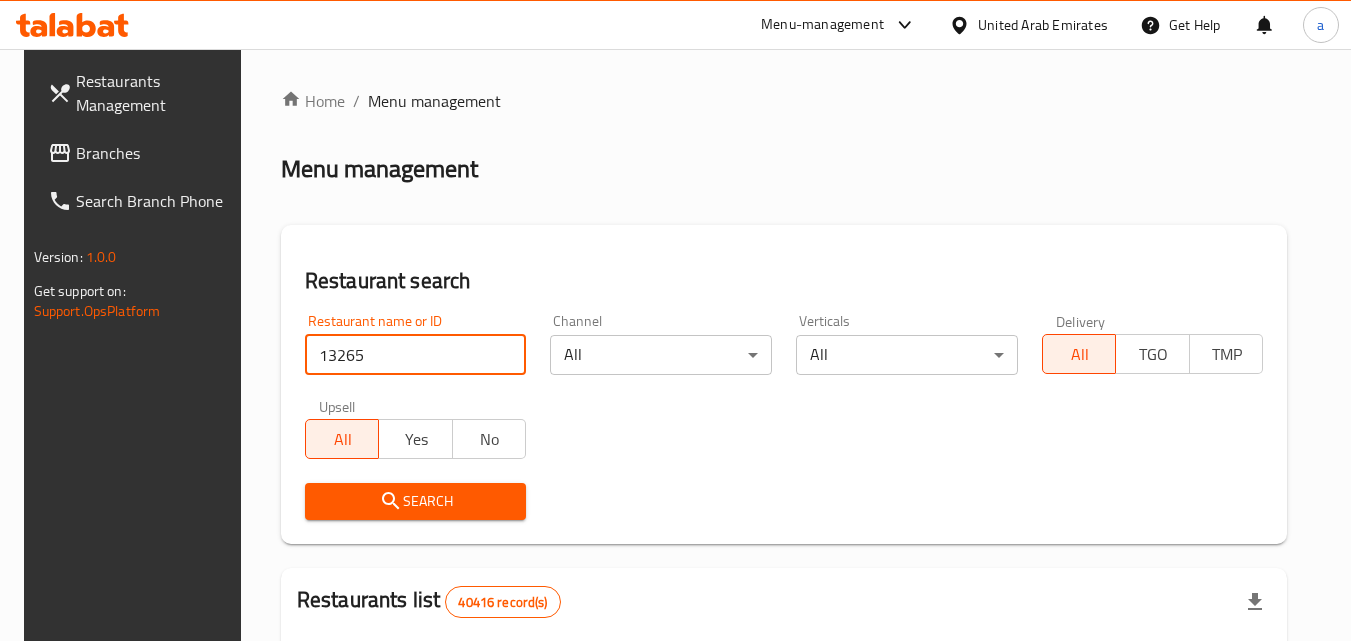 type on "13265" 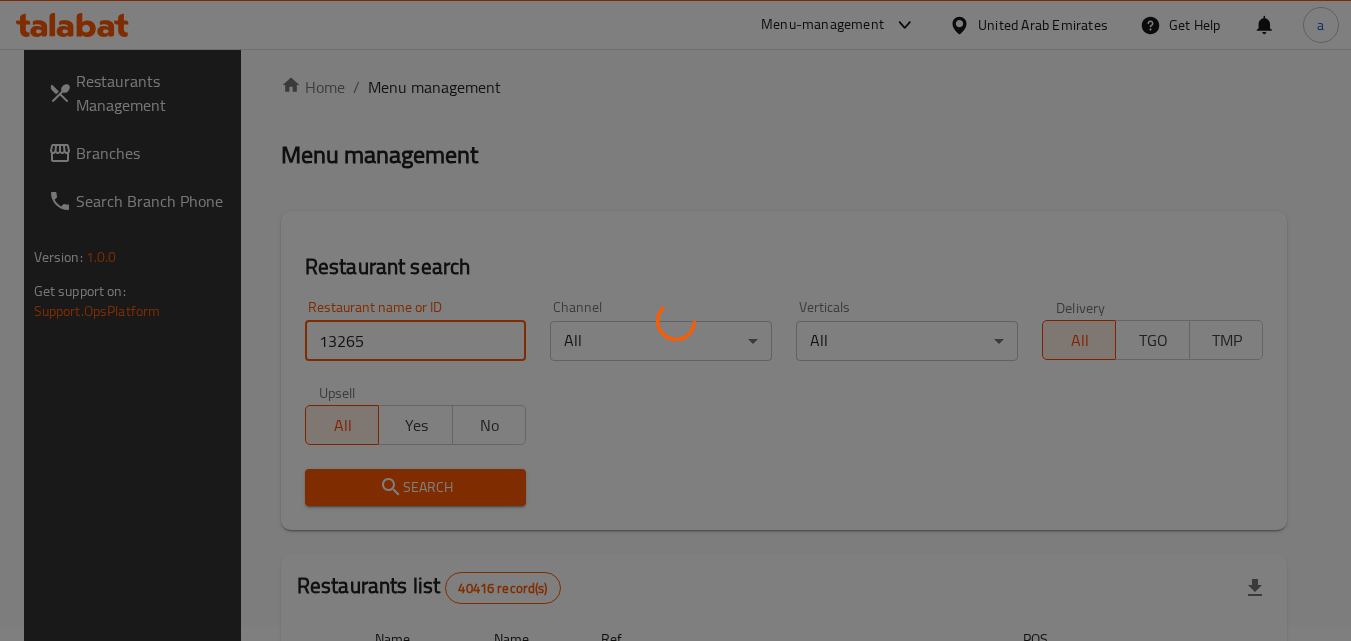 scroll, scrollTop: 234, scrollLeft: 0, axis: vertical 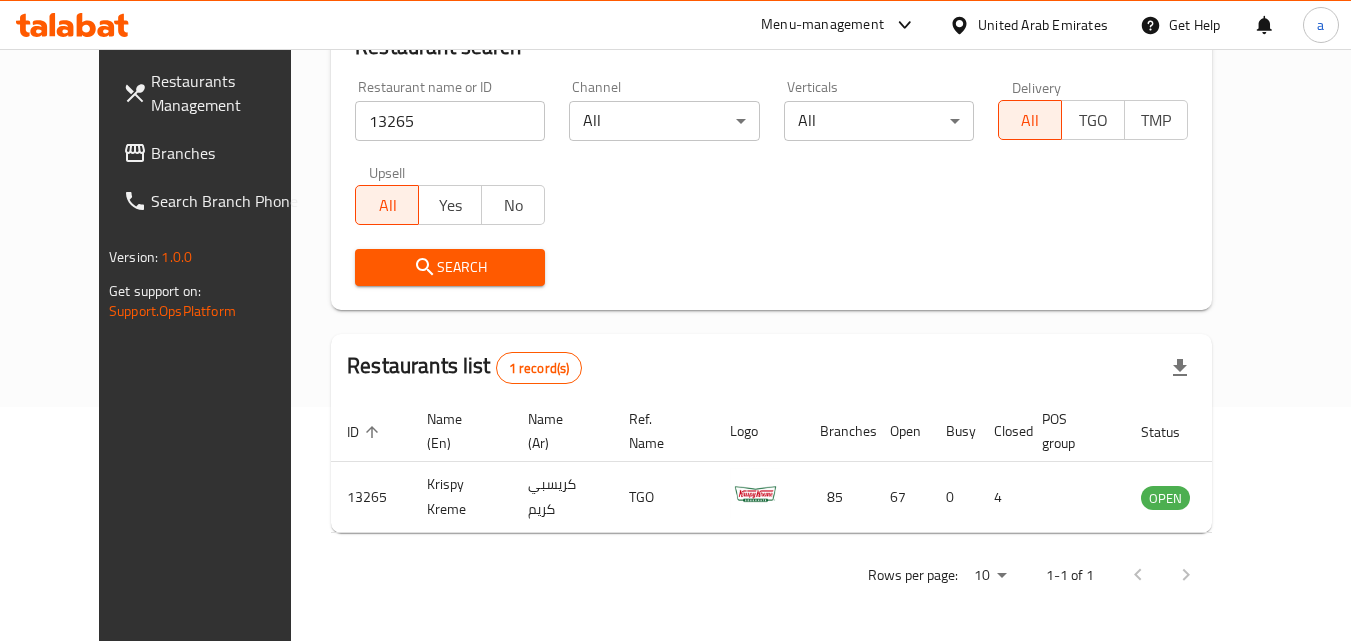 click on "United Arab Emirates" at bounding box center [1043, 25] 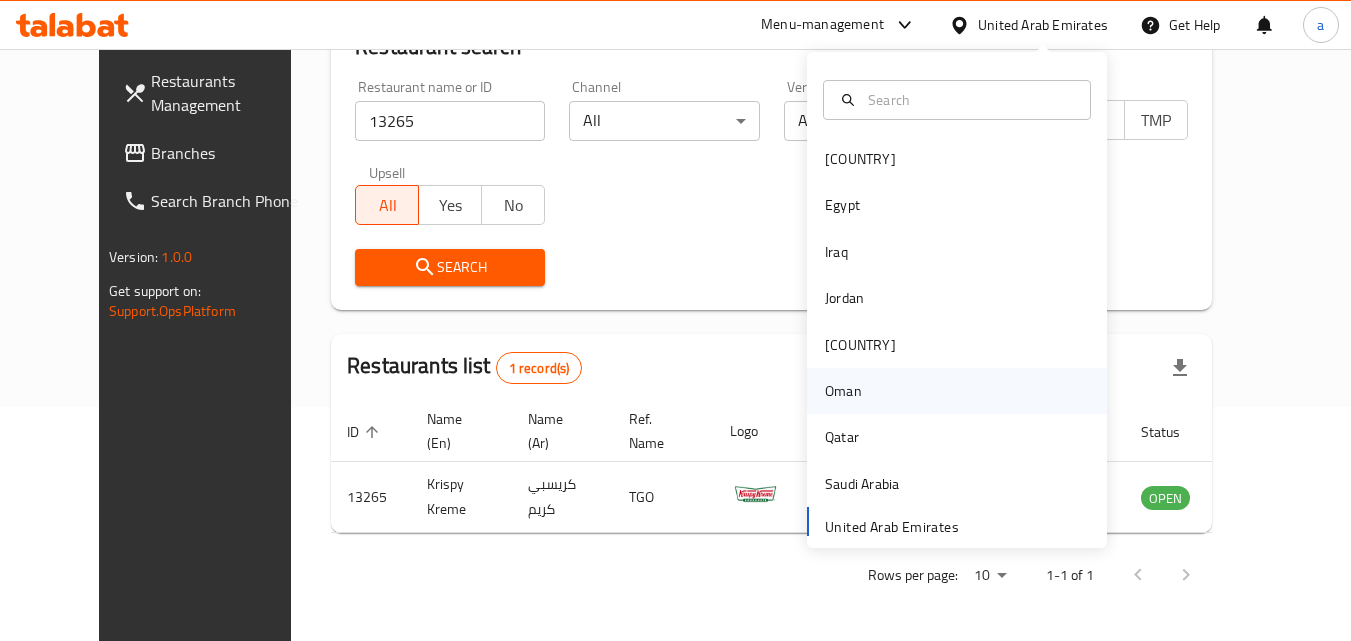 click on "Oman" at bounding box center (843, 391) 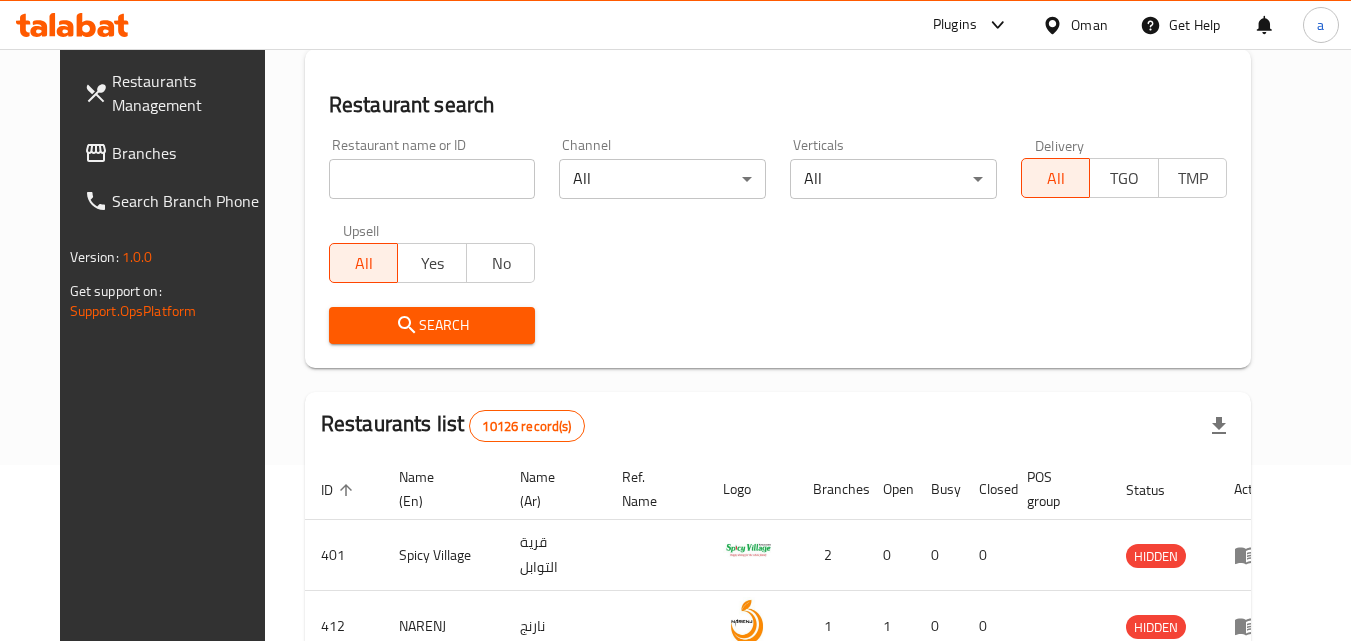 scroll, scrollTop: 234, scrollLeft: 0, axis: vertical 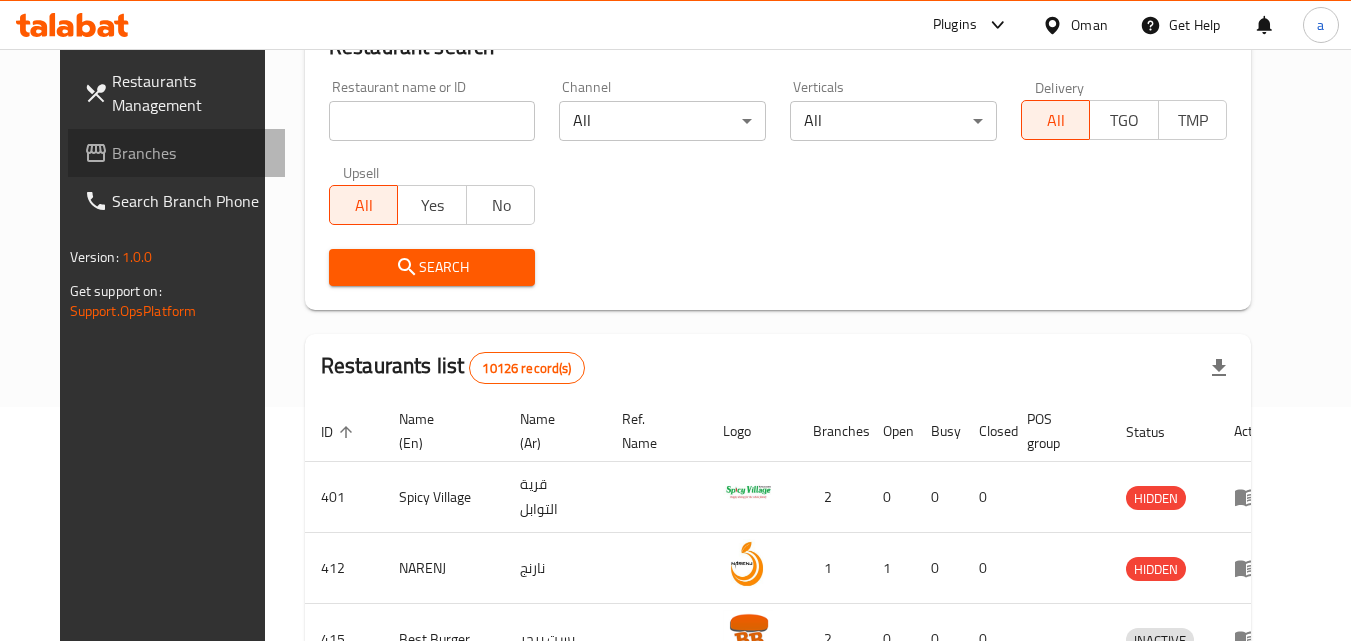 drag, startPoint x: 120, startPoint y: 166, endPoint x: 106, endPoint y: 169, distance: 14.3178215 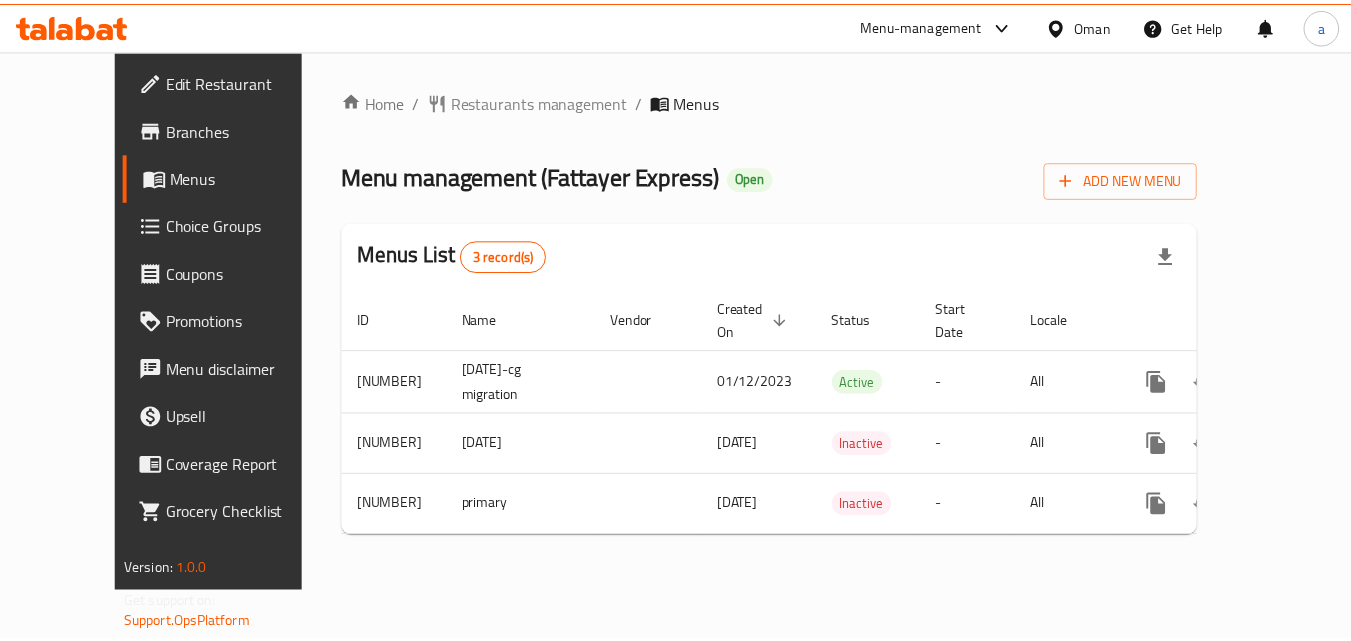 scroll, scrollTop: 0, scrollLeft: 0, axis: both 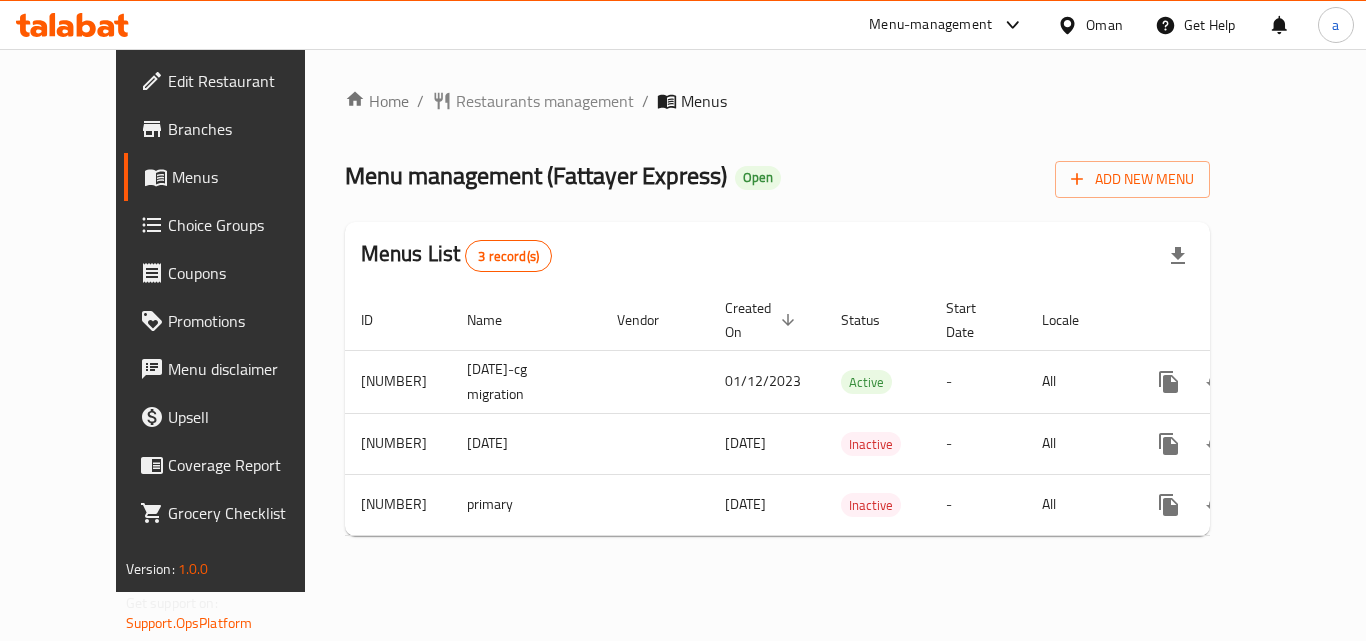click on "Restaurants management" at bounding box center [545, 101] 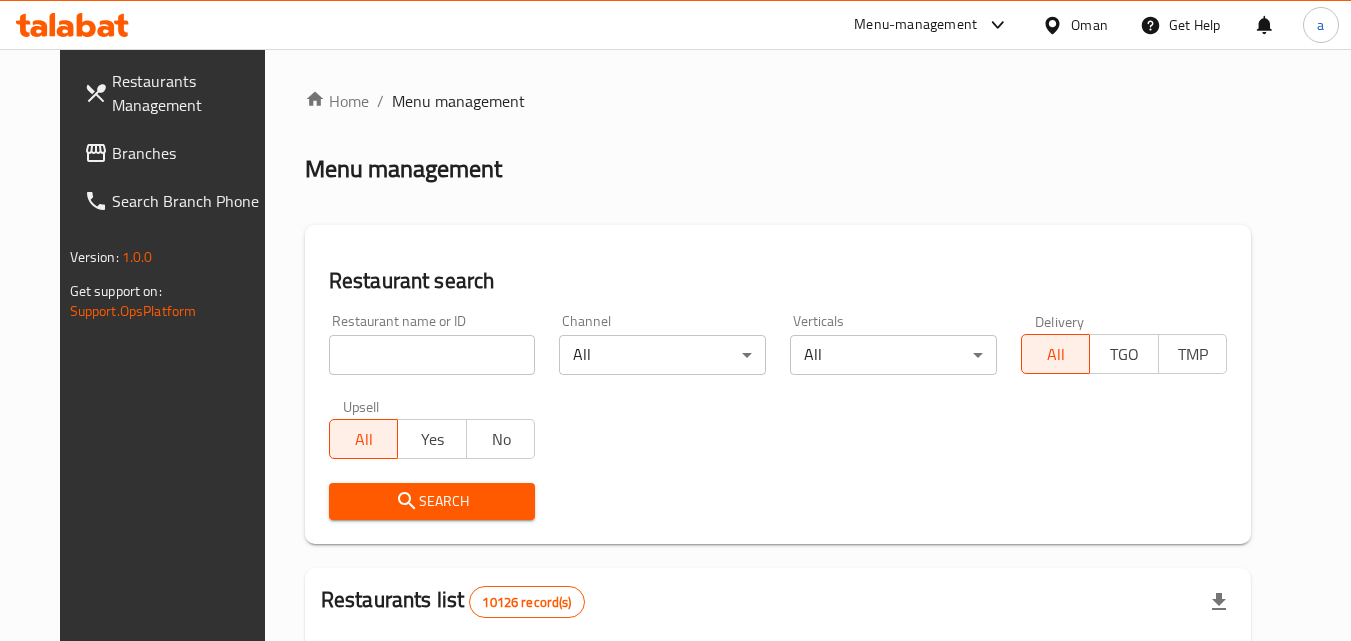 click on "Home / Menu management Menu management Restaurant search Restaurant name or ID Restaurant name or ID Channel All ​ Verticals All ​ Delivery All TGO TMP Upsell All Yes No   Search Restaurants list   10126 record(s) ID sorted ascending Name (En) Name (Ar) Ref. Name Logo Branches Open Busy Closed POS group Status Action 401 Spicy Village قرية التوابل 2 0 0 0 HIDDEN 412 NARENJ نارنج 1 1 0 0 HIDDEN 415 Best Burger بست برجر 2 0 0 0 INACTIVE 416 HOT POT RESTAURANT مطعم الوعاء الساخن Darsait Branch  1 0 0 0 INACTIVE 417 FUSION فيوجن 1 0 0 0 INACTIVE 420 BAMBOO KITCHEN بامبو كتشن 1 1 0 0 HIDDEN 422 GOLDEN BEAN CAFE مقهى البن الذهبي 1 1 0 0 INACTIVE 424 Just Grilled جست جريلد 1 0 0 0 INACTIVE 467 MEERATH FAMOUS ميرات المشهورة 1 1 0 0 OPEN 470 ZAIKA DELHI KA مذاق من دلهي  1 0 0 0 INACTIVE Rows per page: 10 1-10 of 10126" at bounding box center [778, 734] 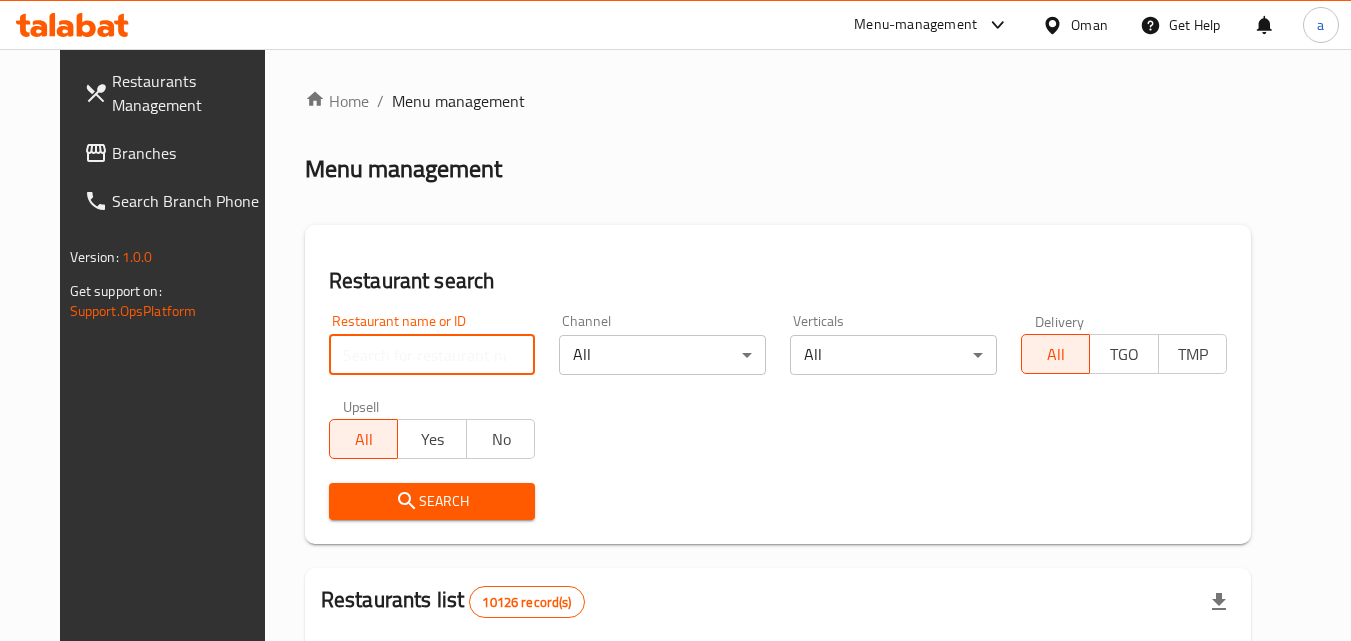paste on "2109" 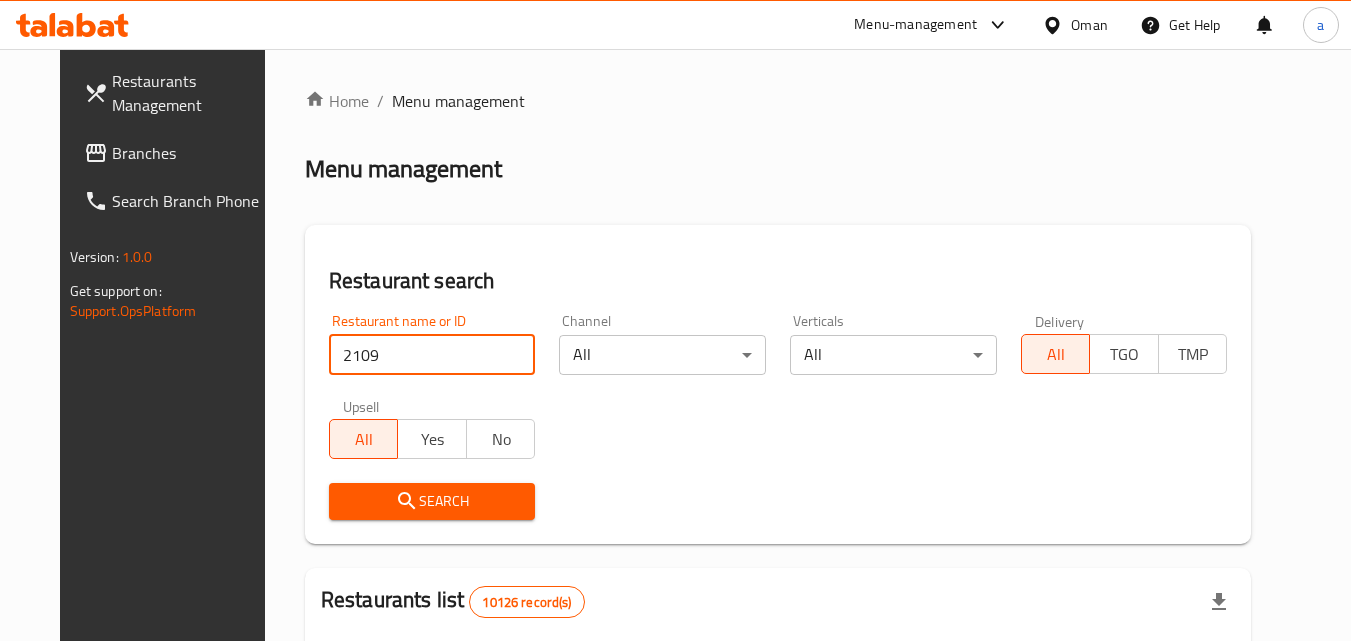 type on "2109" 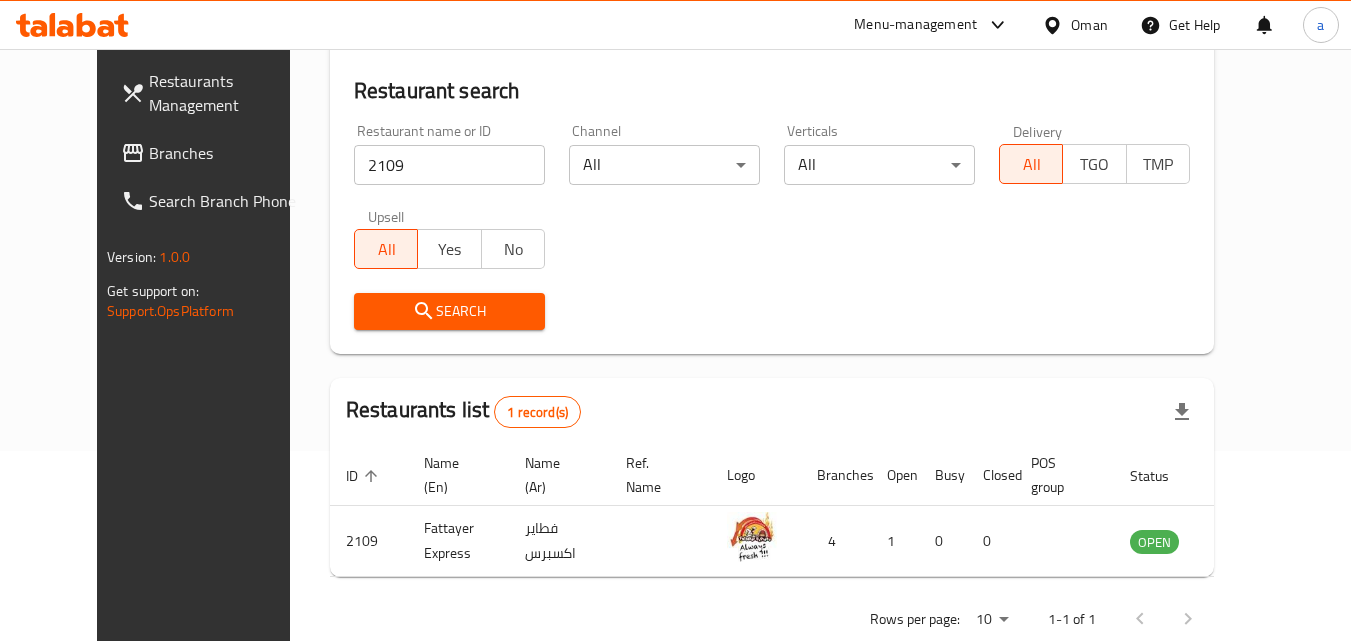 scroll, scrollTop: 234, scrollLeft: 0, axis: vertical 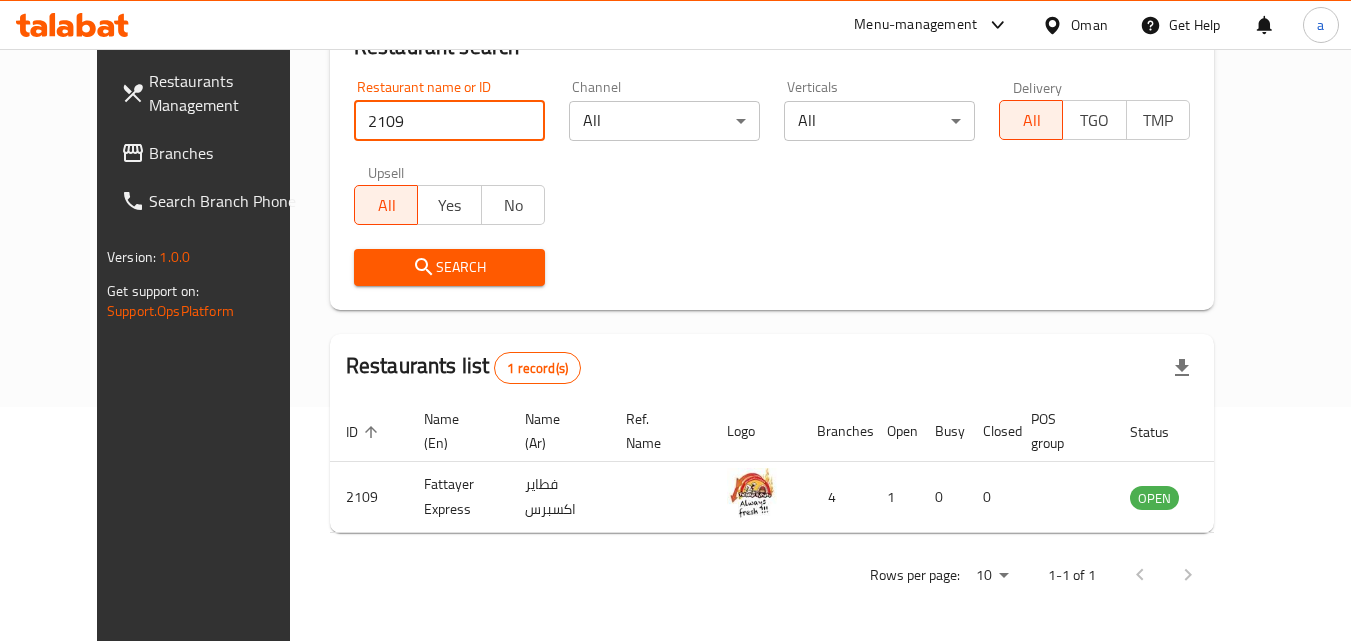 click at bounding box center (1056, 25) 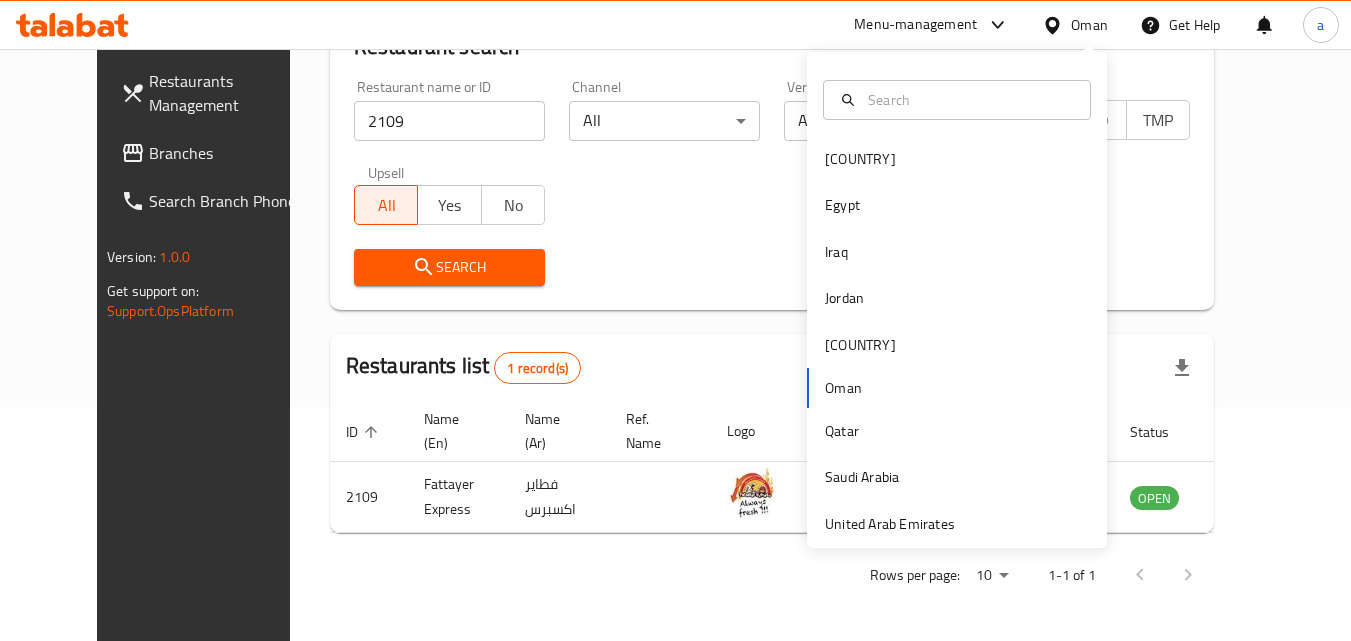 click on "Bahrain Egypt Iraq Jordan Kuwait Oman Qatar Saudi Arabia United Arab Emirates" at bounding box center [957, 341] 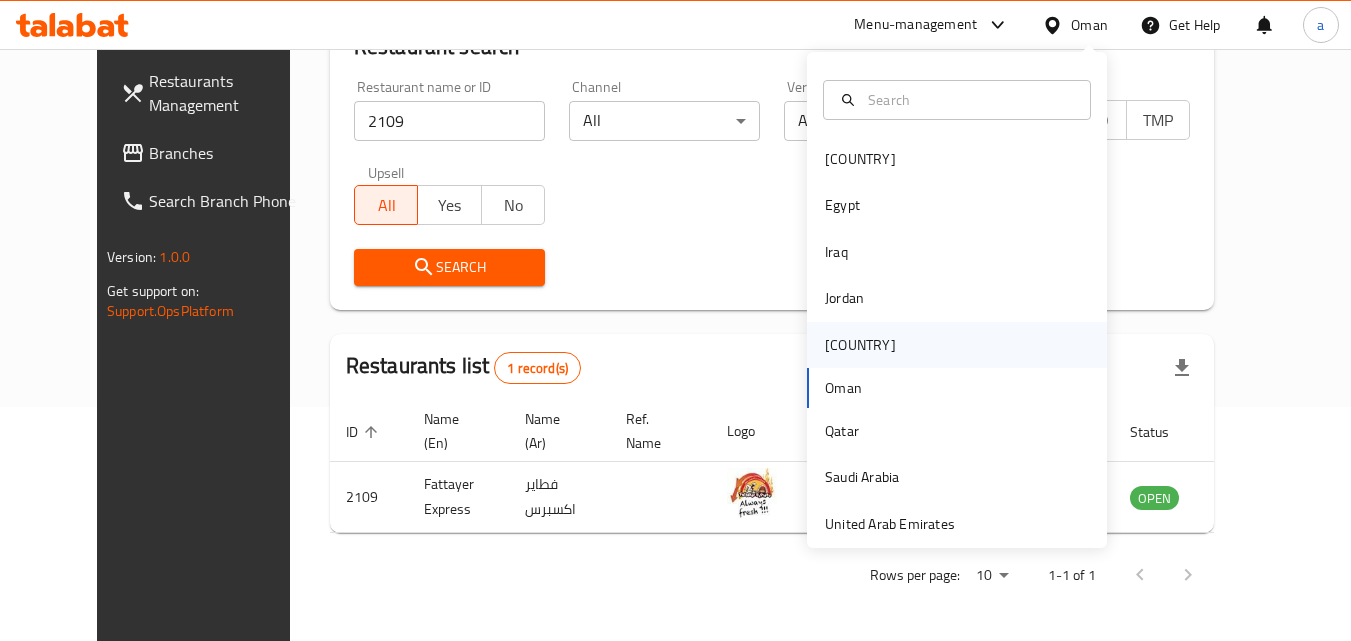 click on "Kuwait" at bounding box center [860, 345] 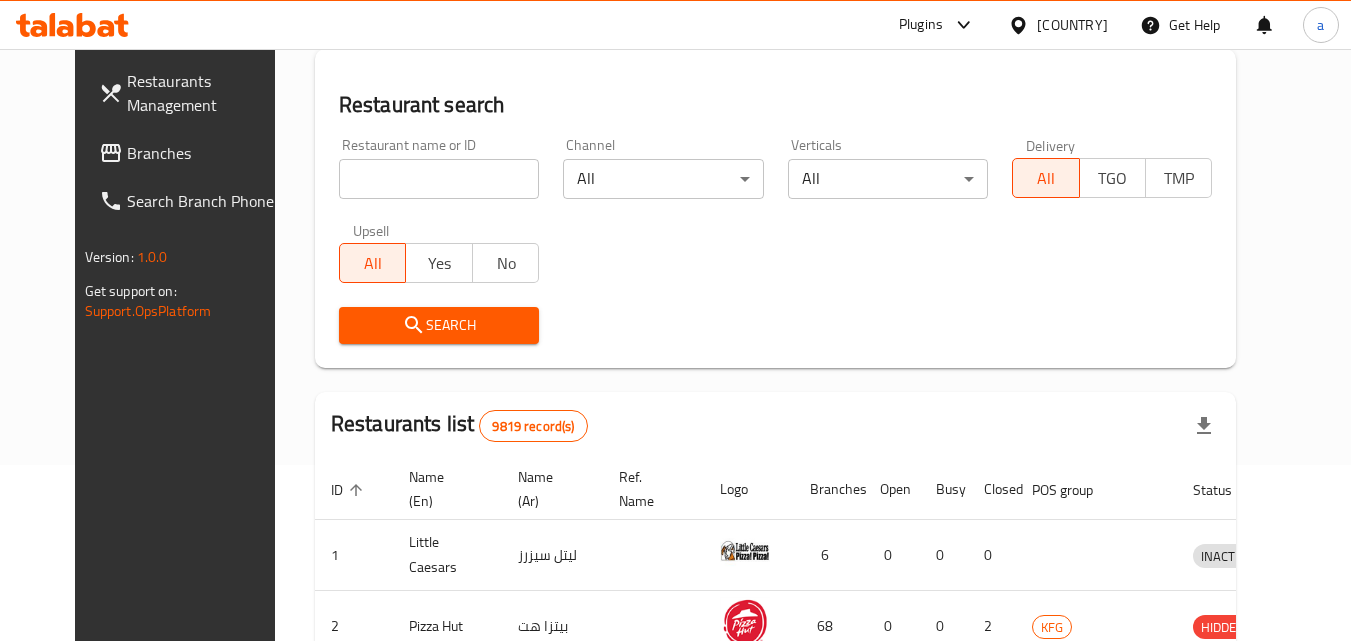 scroll, scrollTop: 234, scrollLeft: 0, axis: vertical 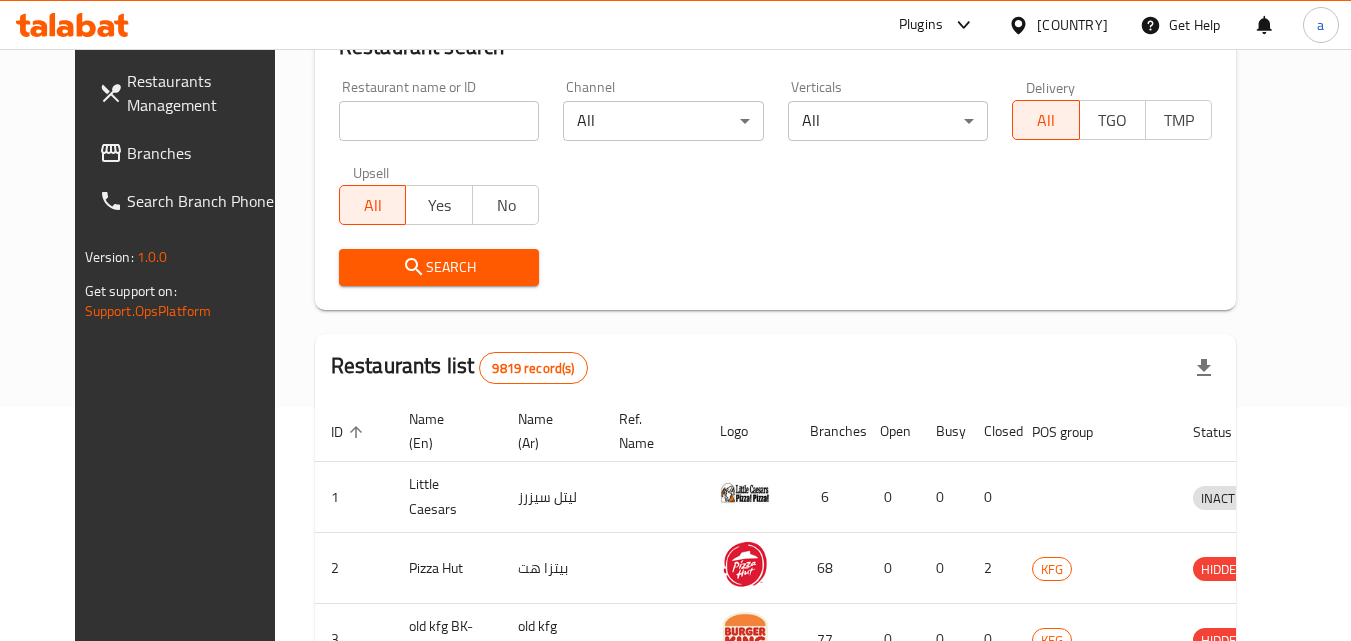 click at bounding box center (439, 121) 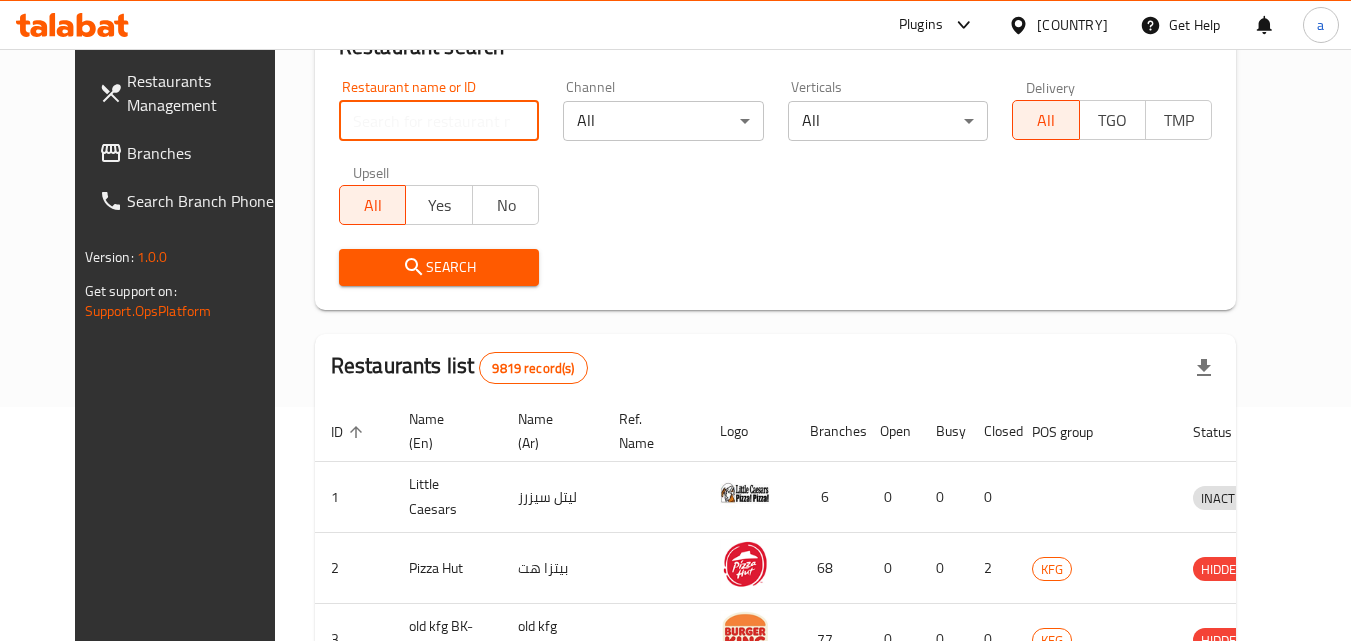 paste on "714553" 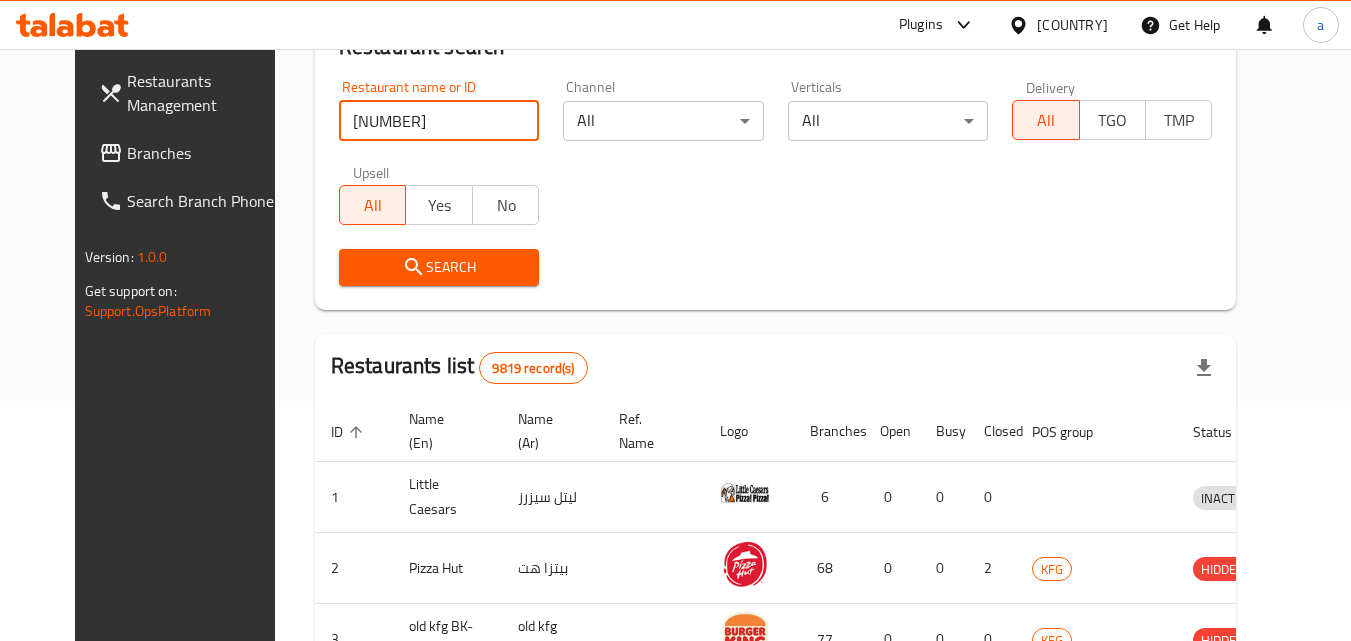 type on "714553" 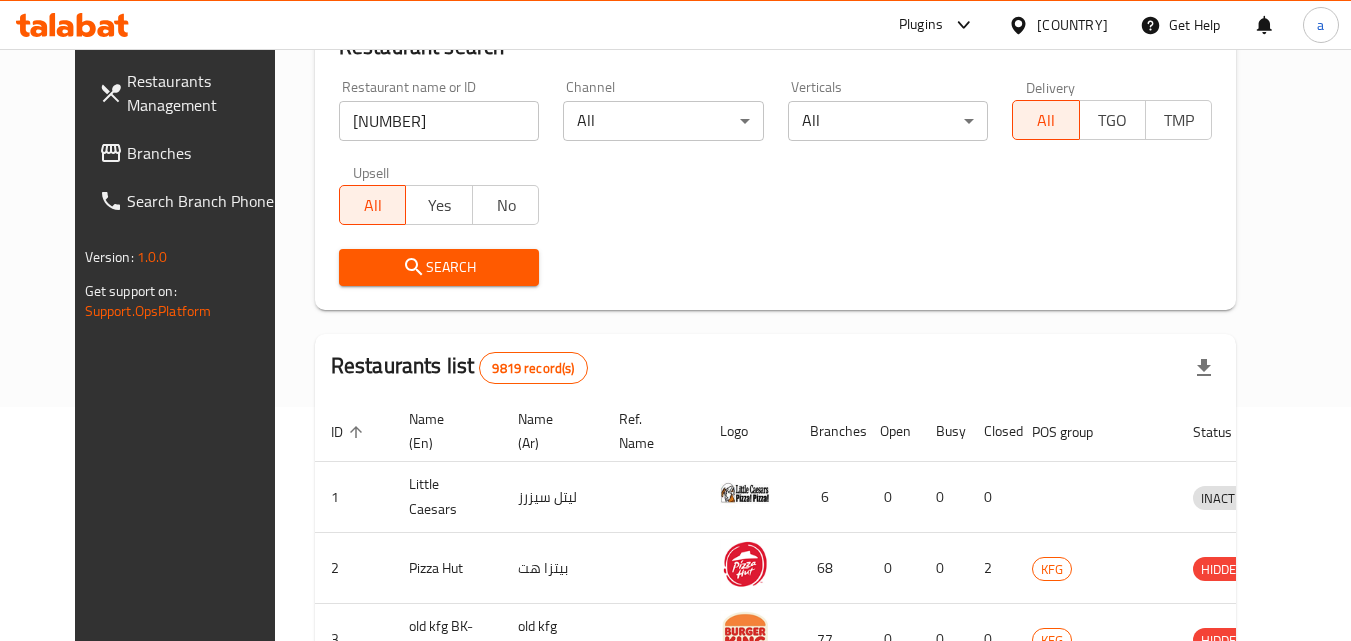 click on "714553" at bounding box center [439, 121] 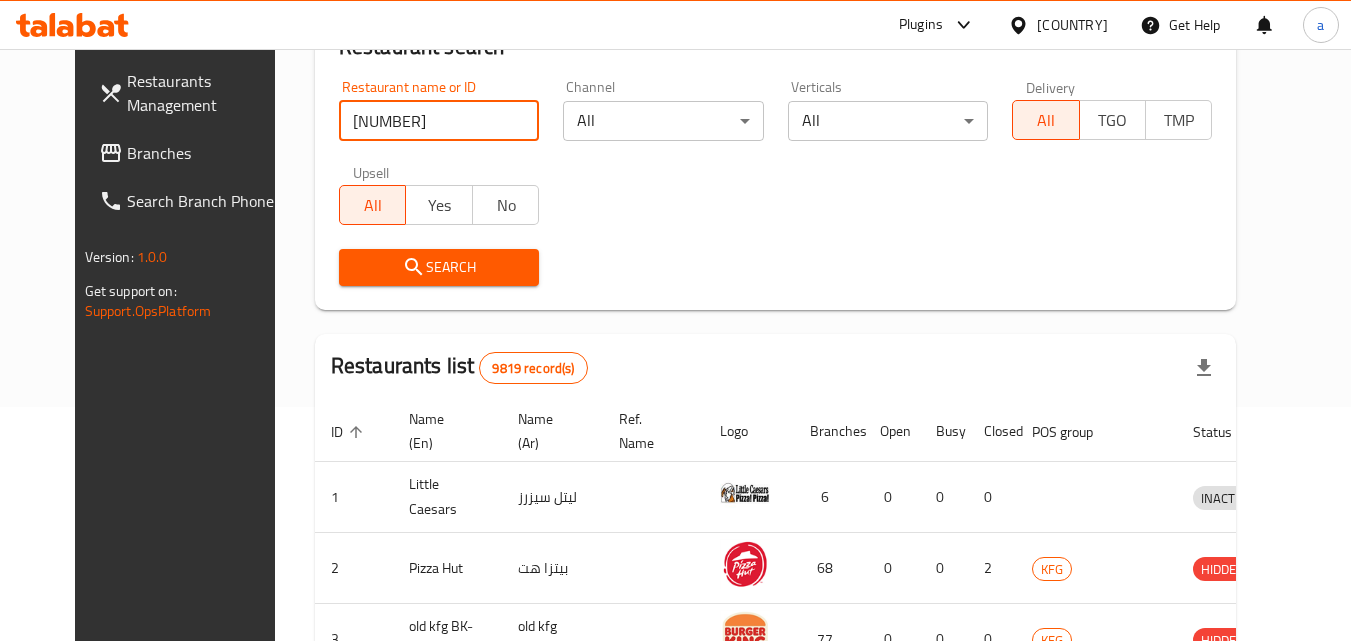 click on "Search" at bounding box center [439, 267] 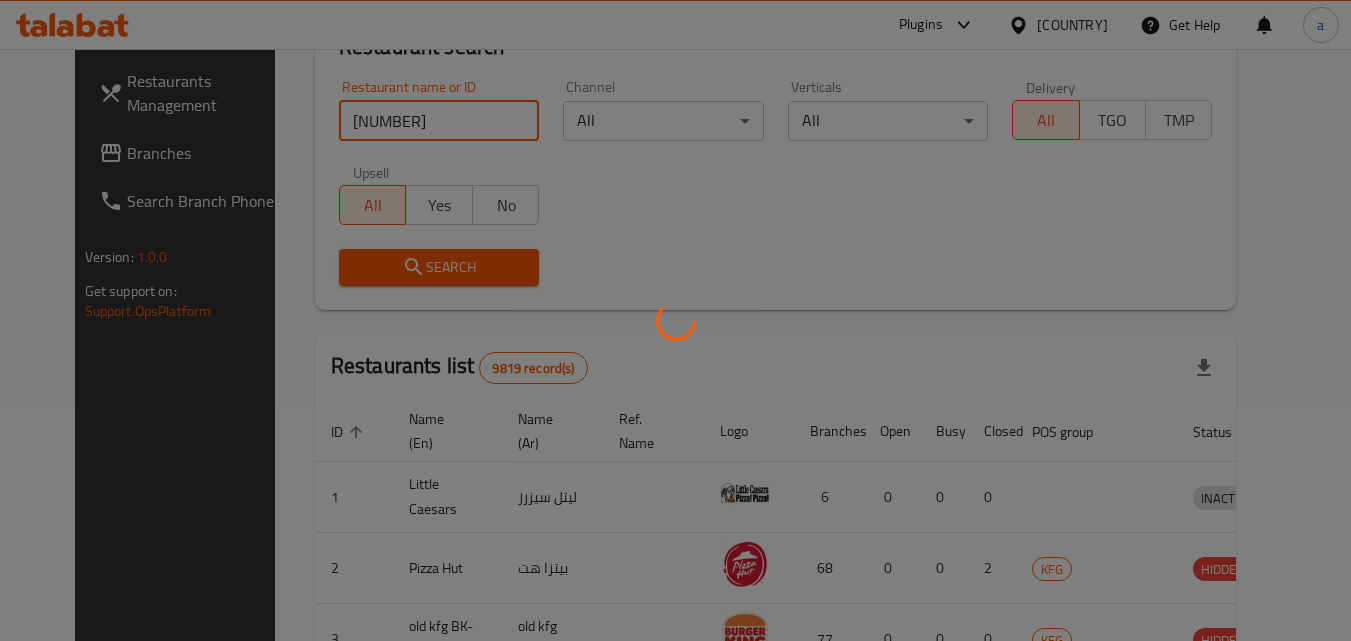 scroll, scrollTop: 176, scrollLeft: 0, axis: vertical 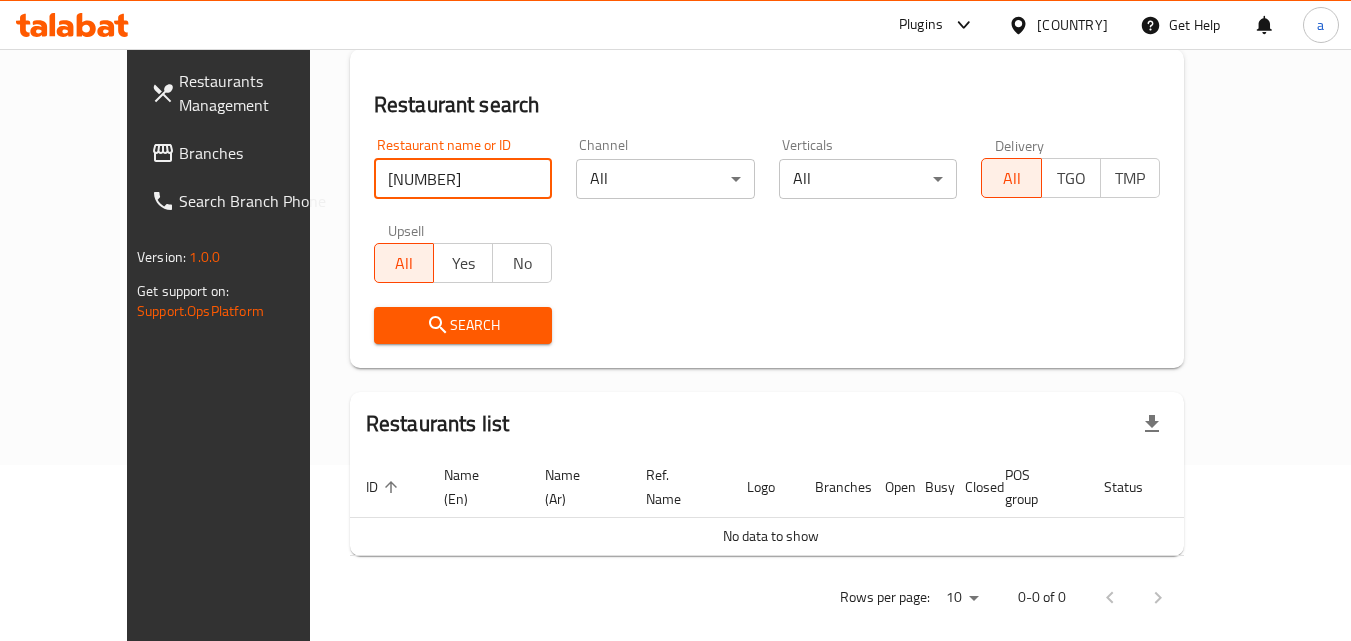 click on "Branches" at bounding box center (258, 153) 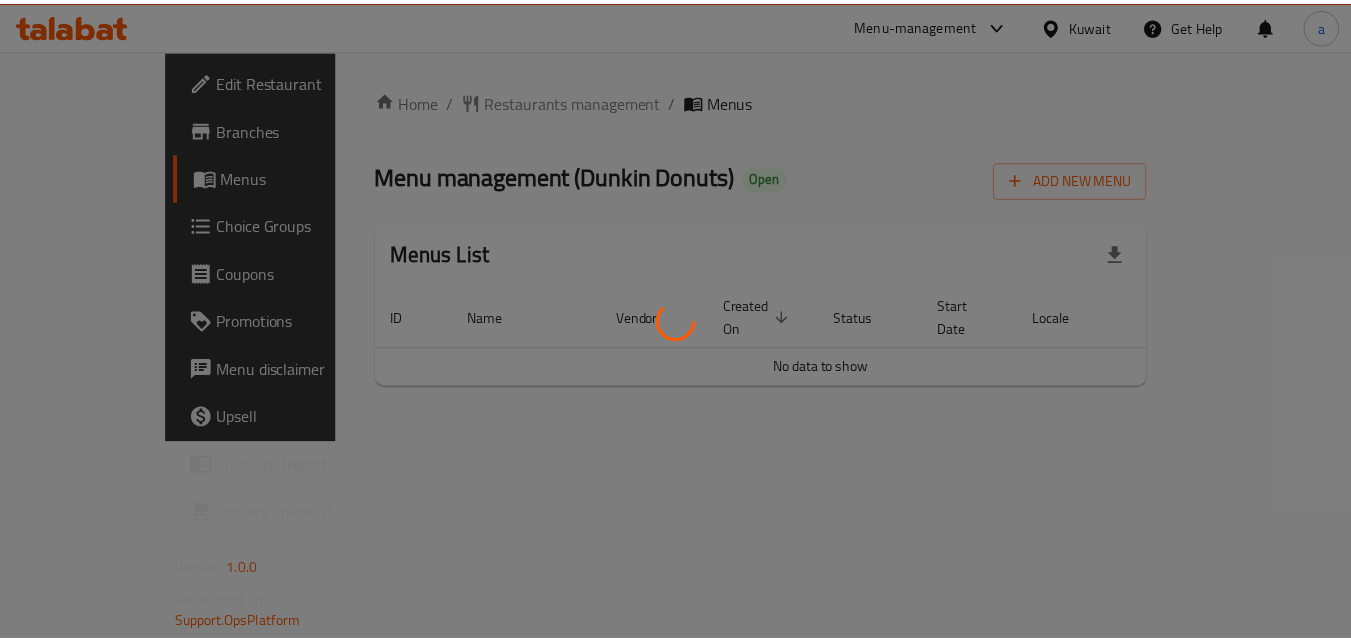 scroll, scrollTop: 0, scrollLeft: 0, axis: both 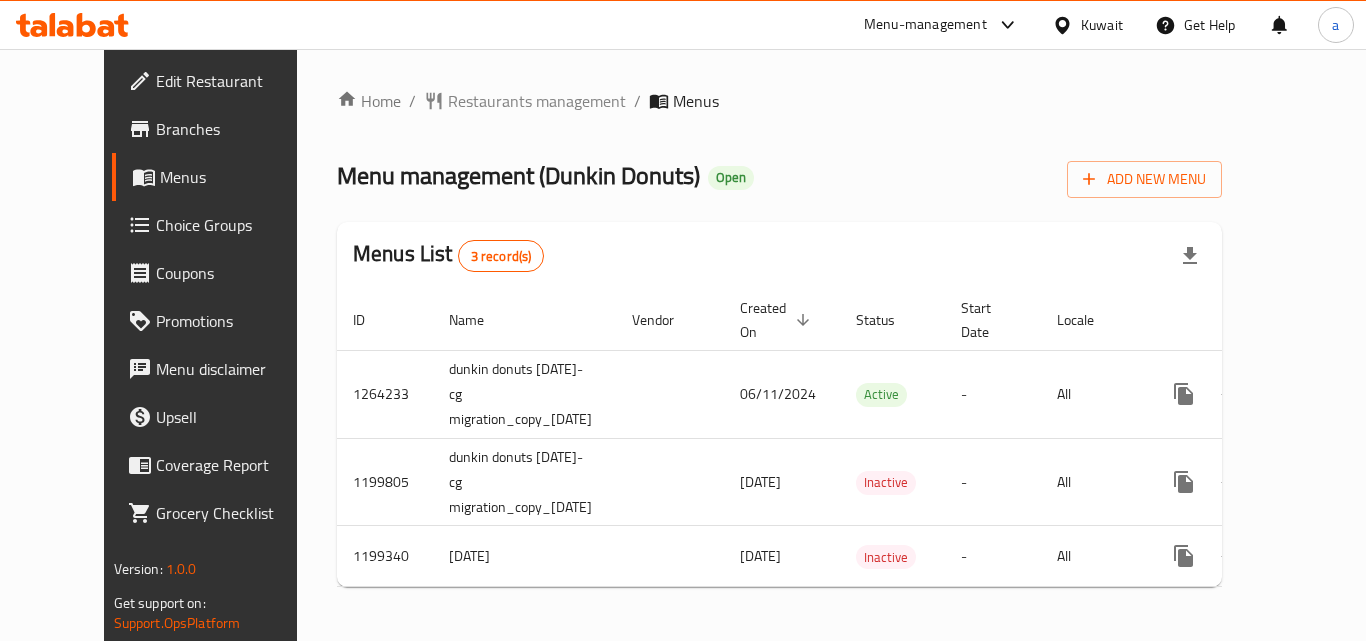 click on "Restaurants management" at bounding box center [537, 101] 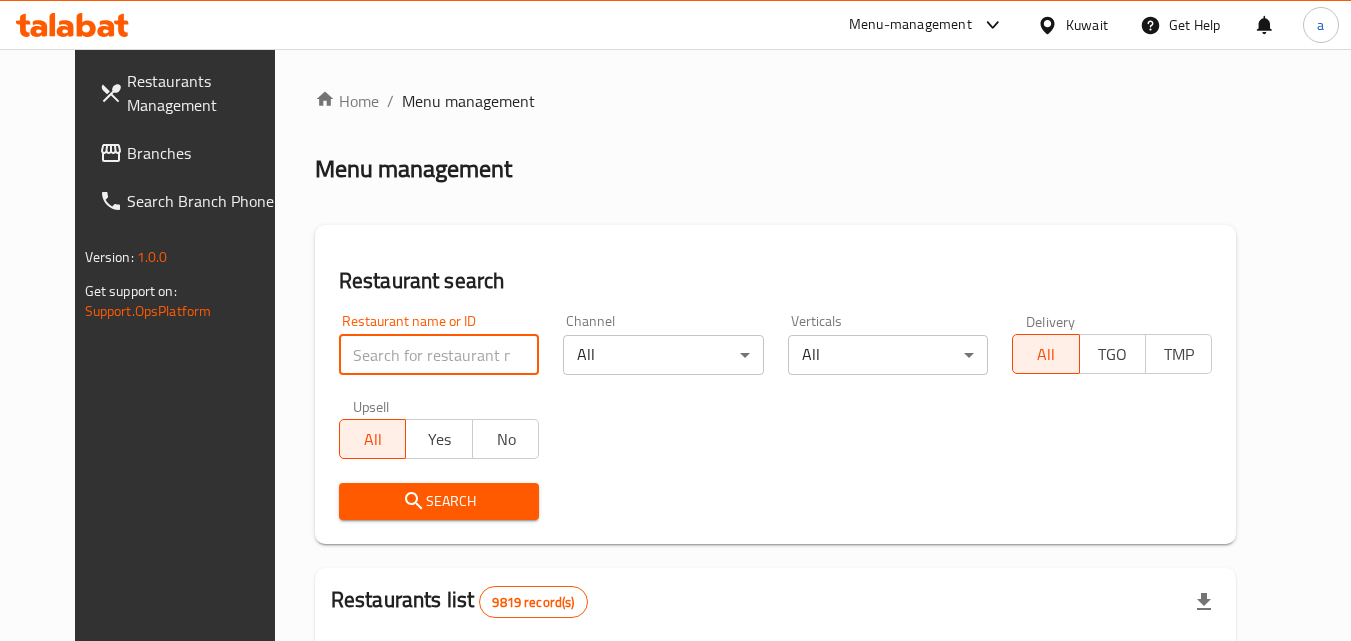 click at bounding box center [439, 355] 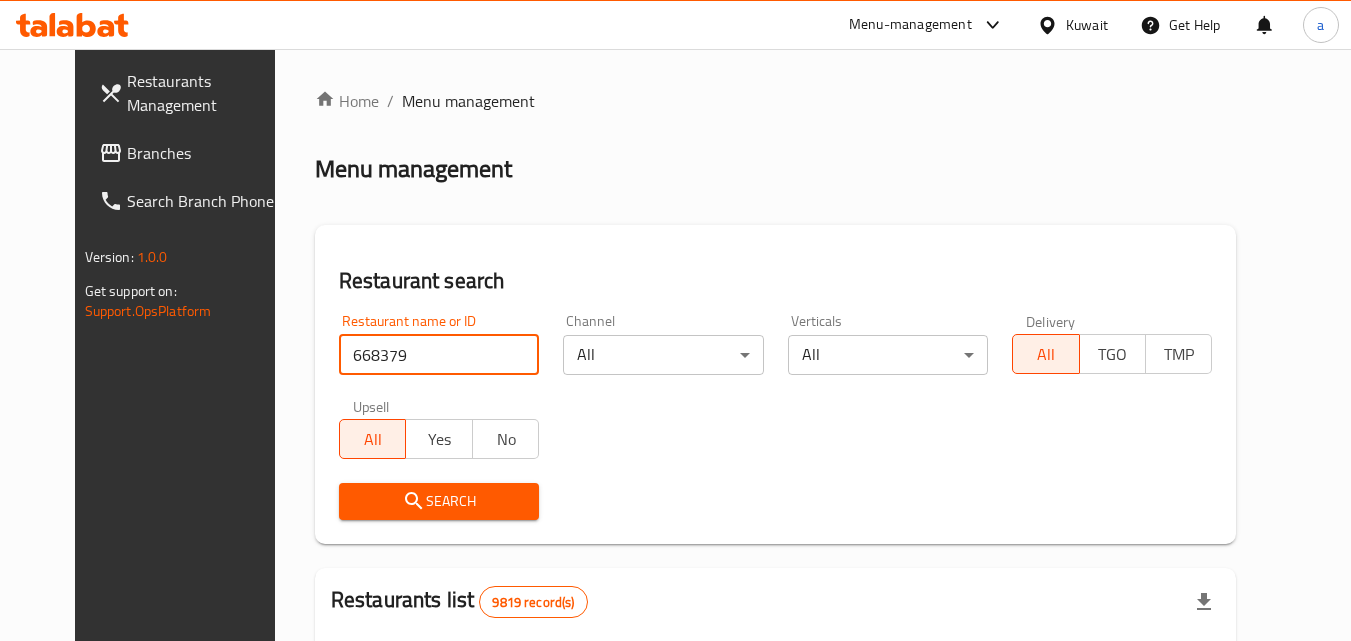 type on "668379" 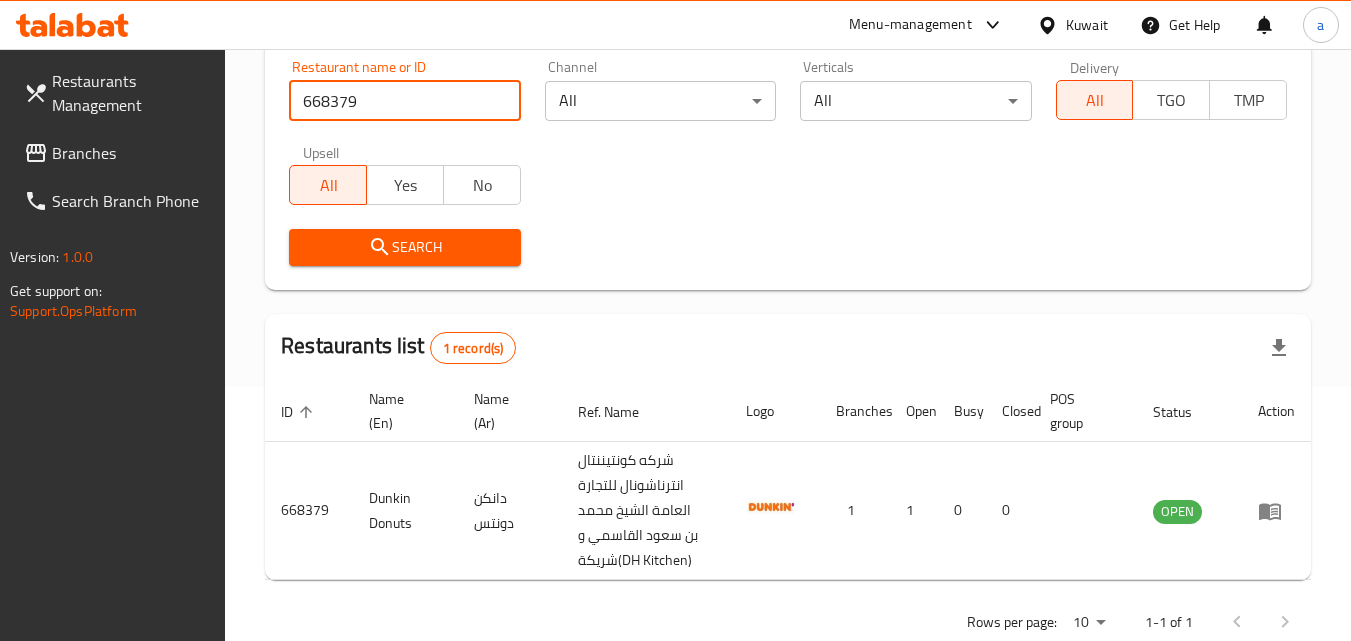 scroll, scrollTop: 301, scrollLeft: 0, axis: vertical 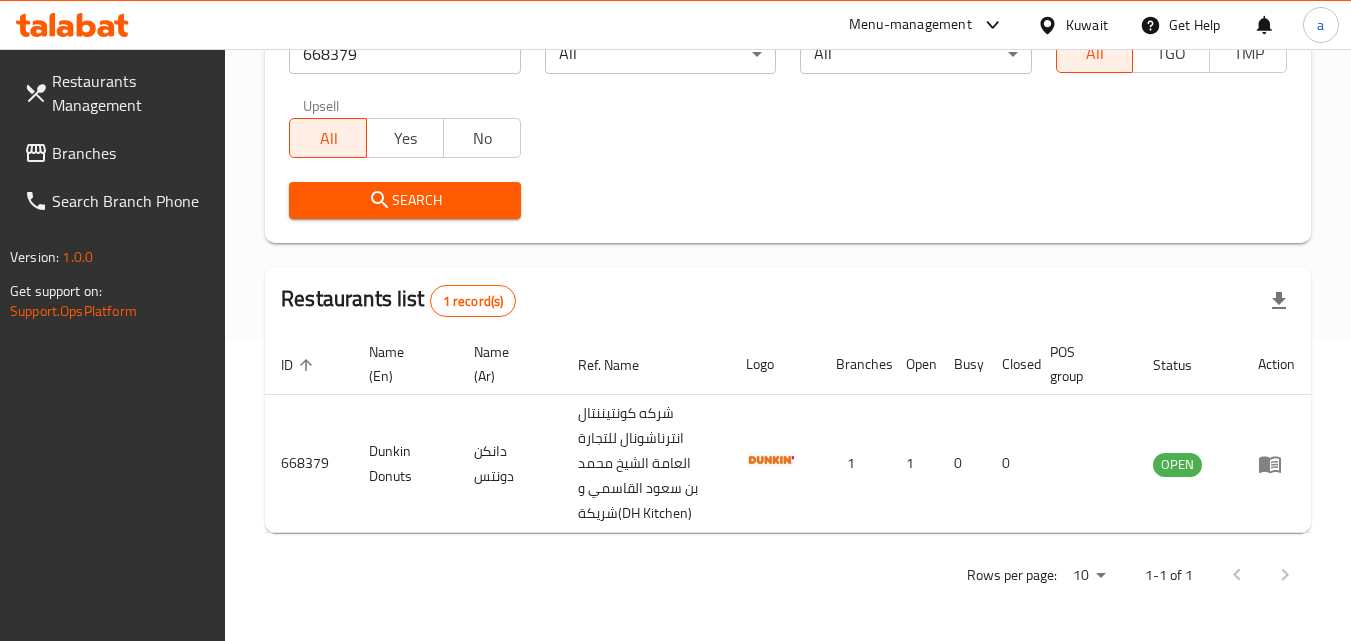 click 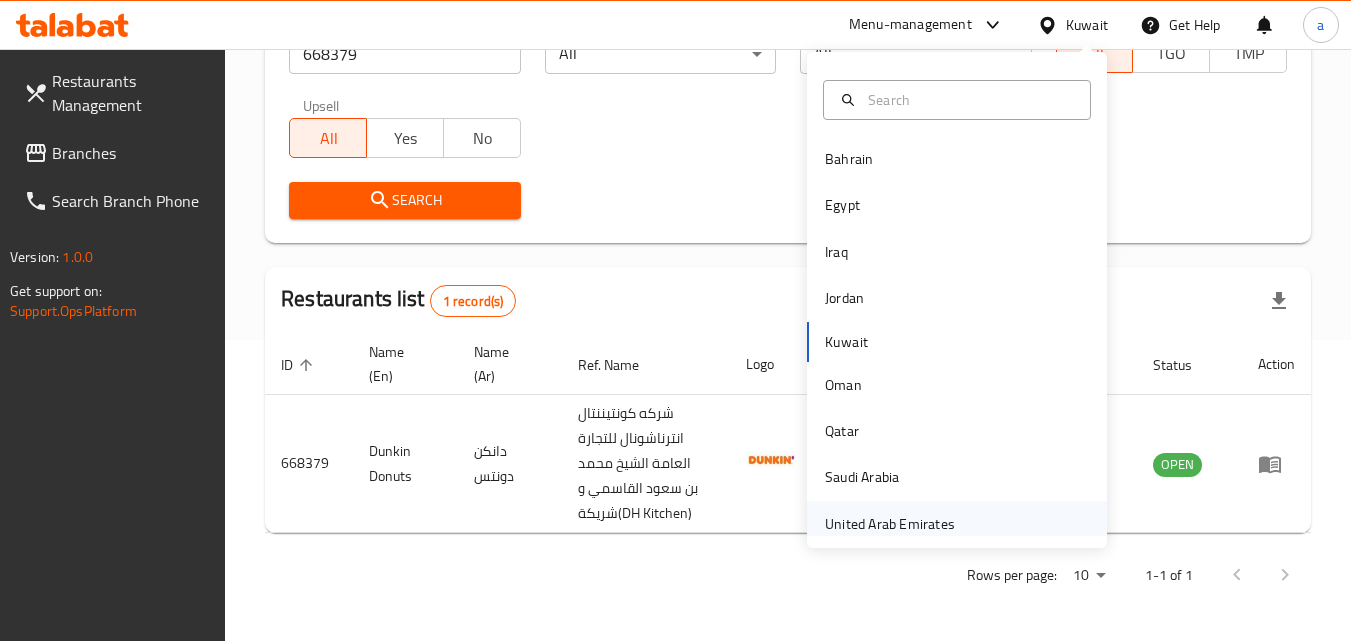 click on "United Arab Emirates" at bounding box center (890, 524) 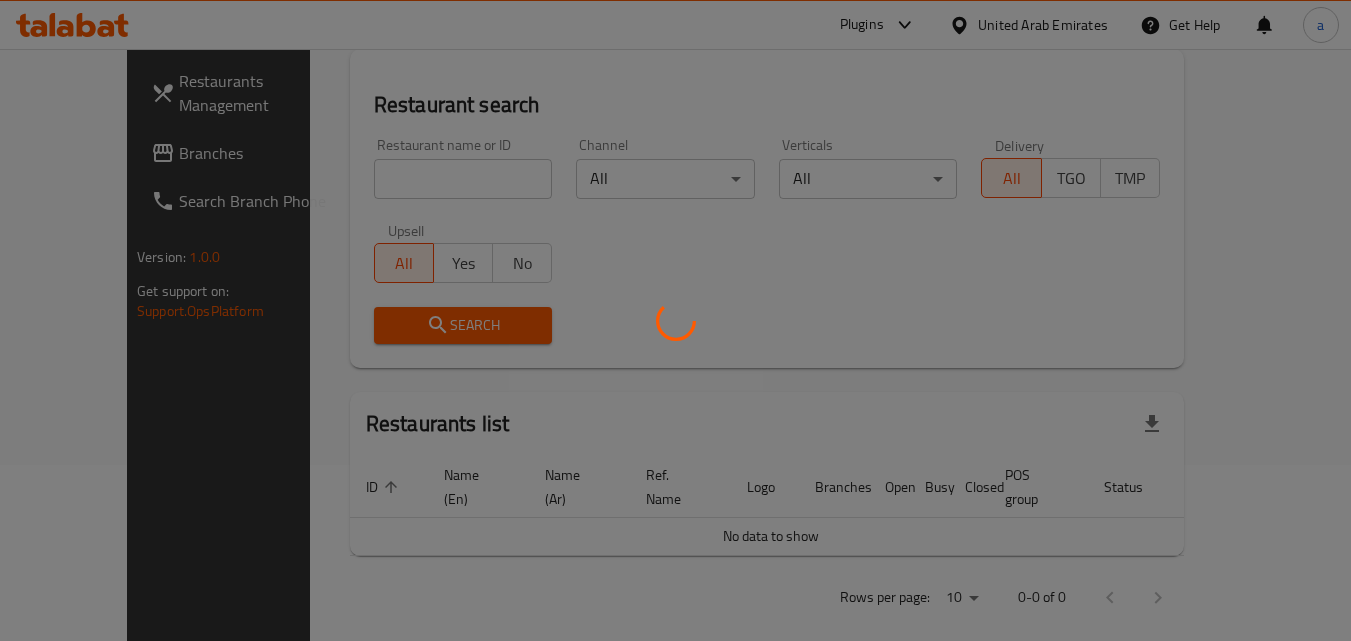 scroll, scrollTop: 301, scrollLeft: 0, axis: vertical 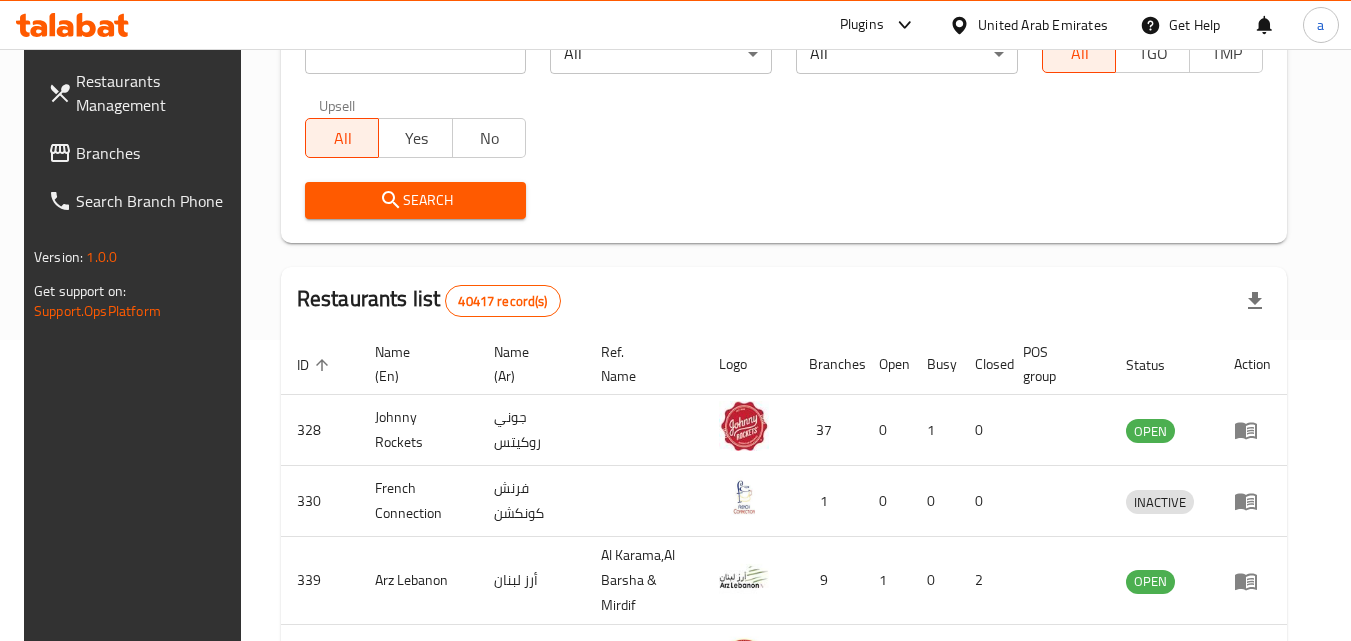 click on "Branches" at bounding box center (155, 153) 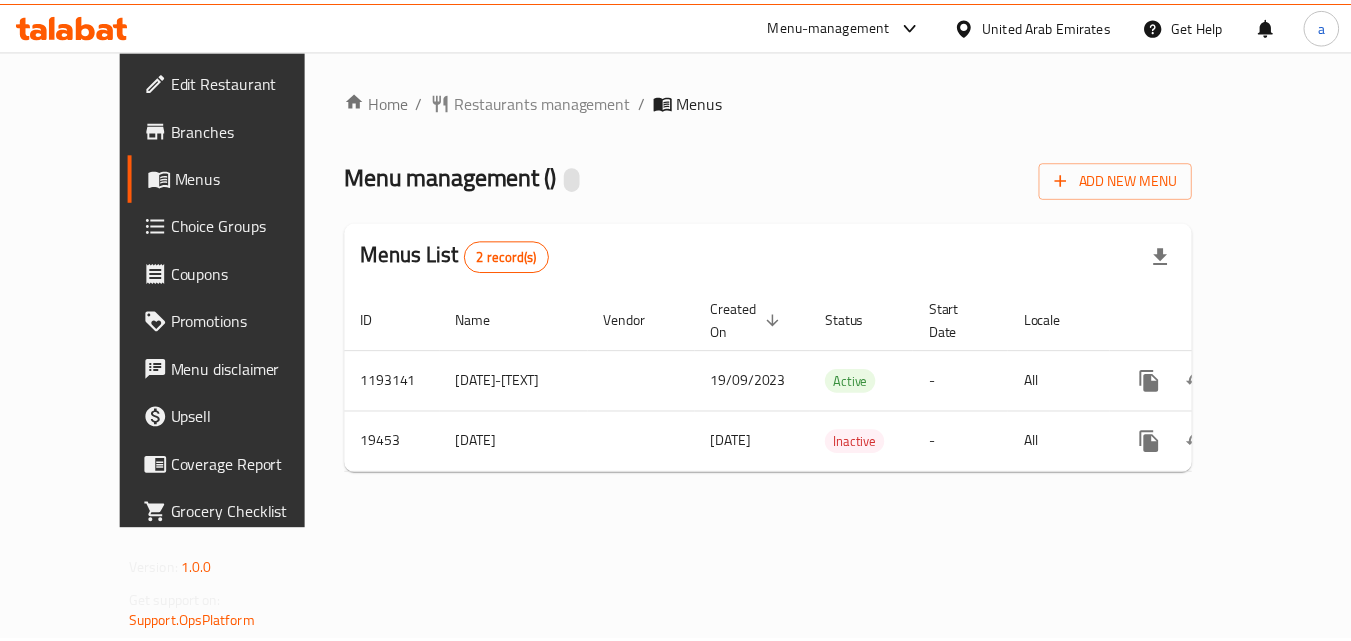 scroll, scrollTop: 0, scrollLeft: 0, axis: both 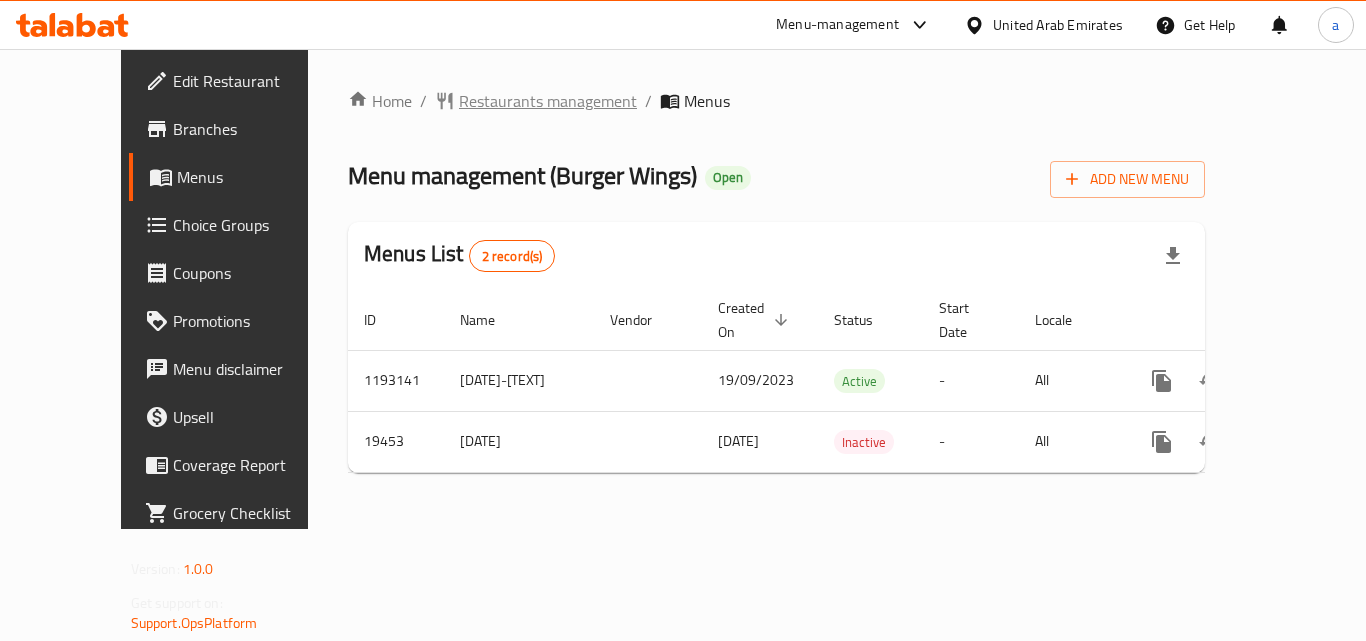 click on "Restaurants management" at bounding box center [548, 101] 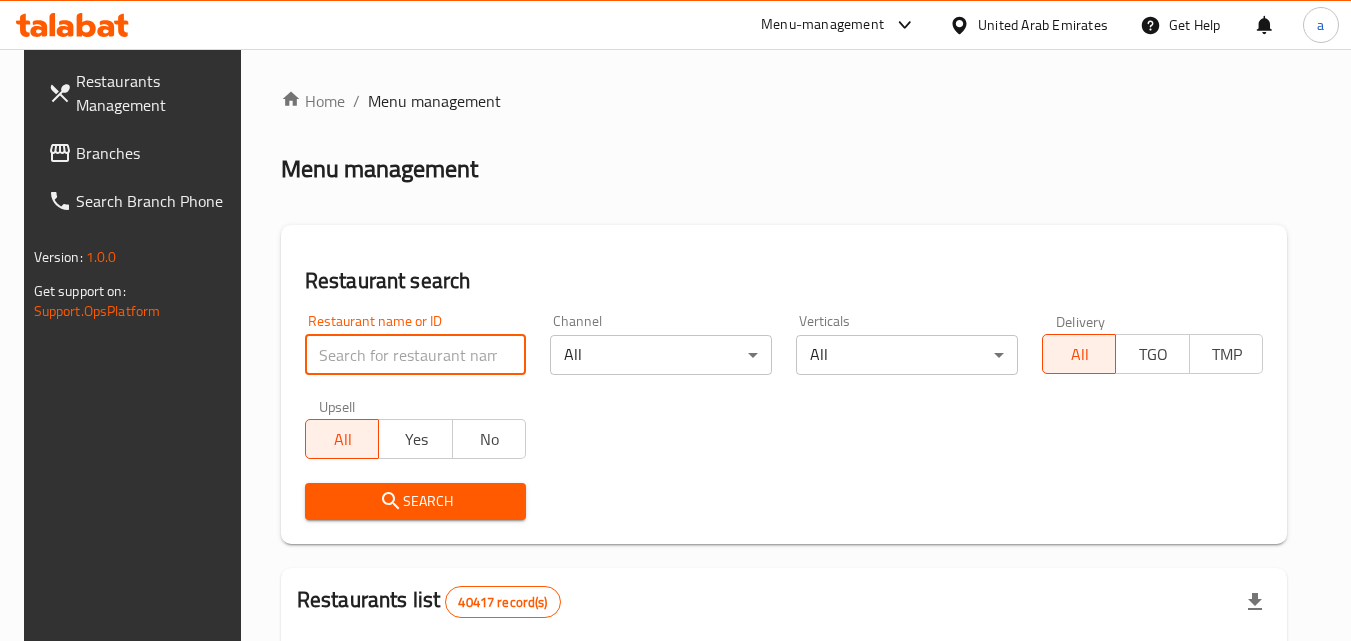 click at bounding box center [416, 355] 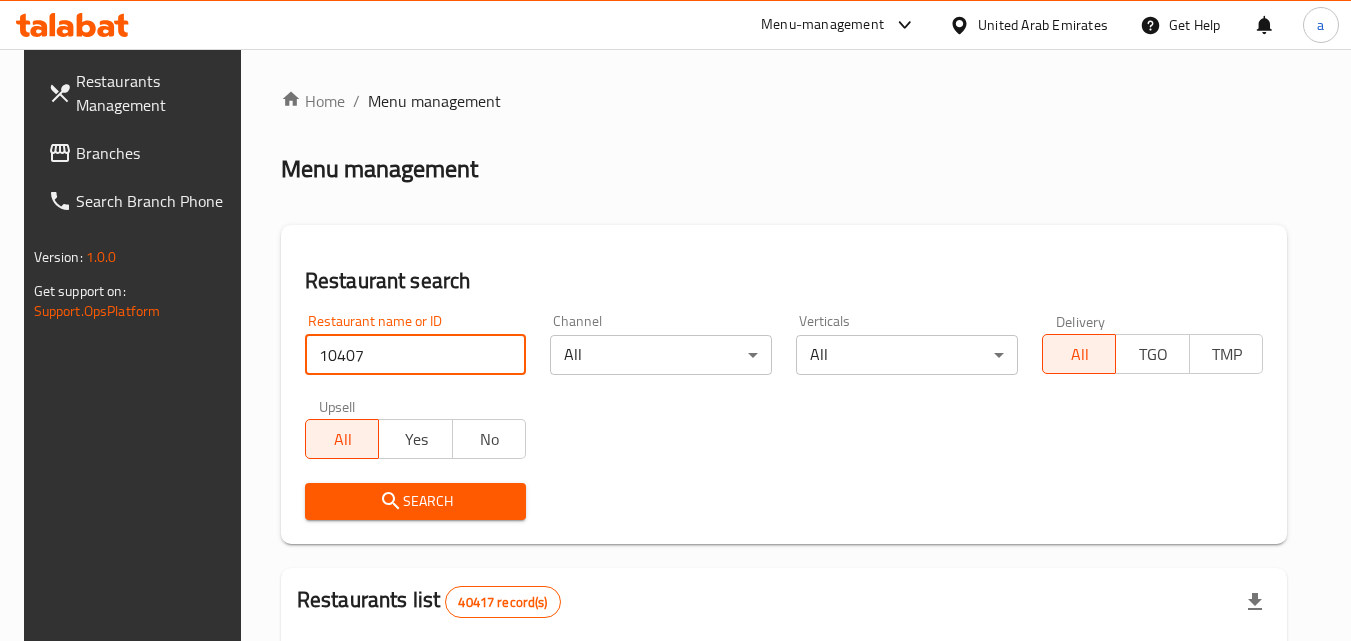 type on "10407" 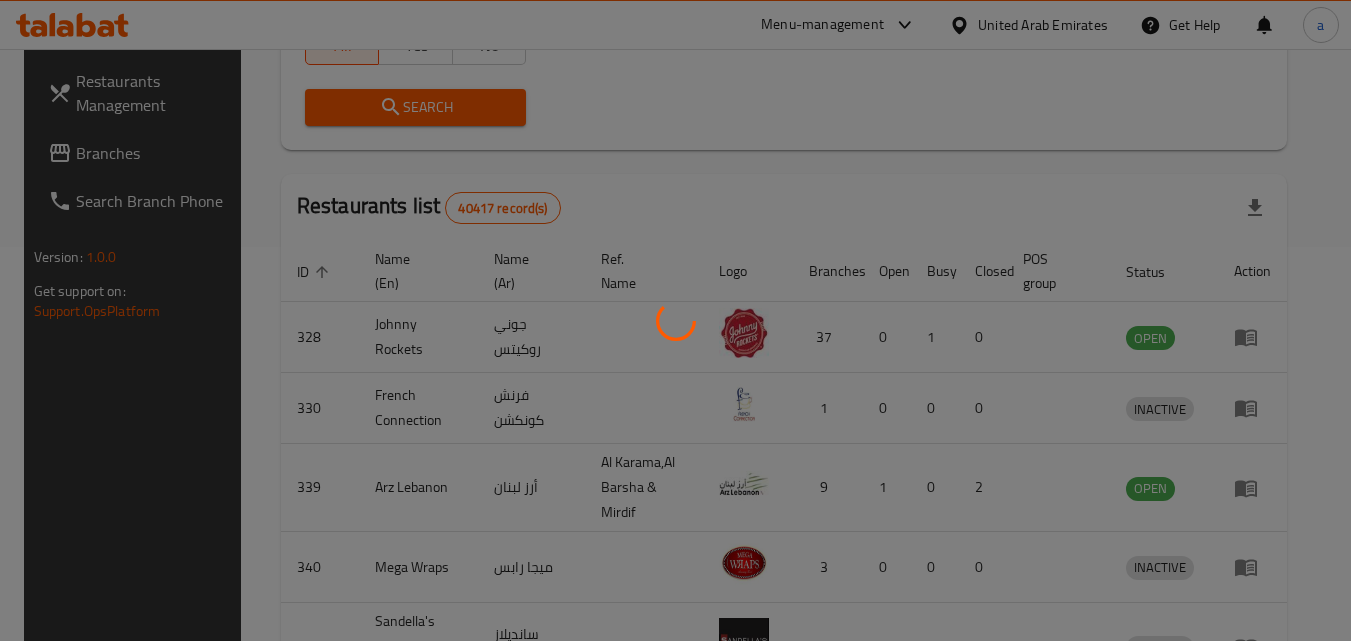 scroll, scrollTop: 234, scrollLeft: 0, axis: vertical 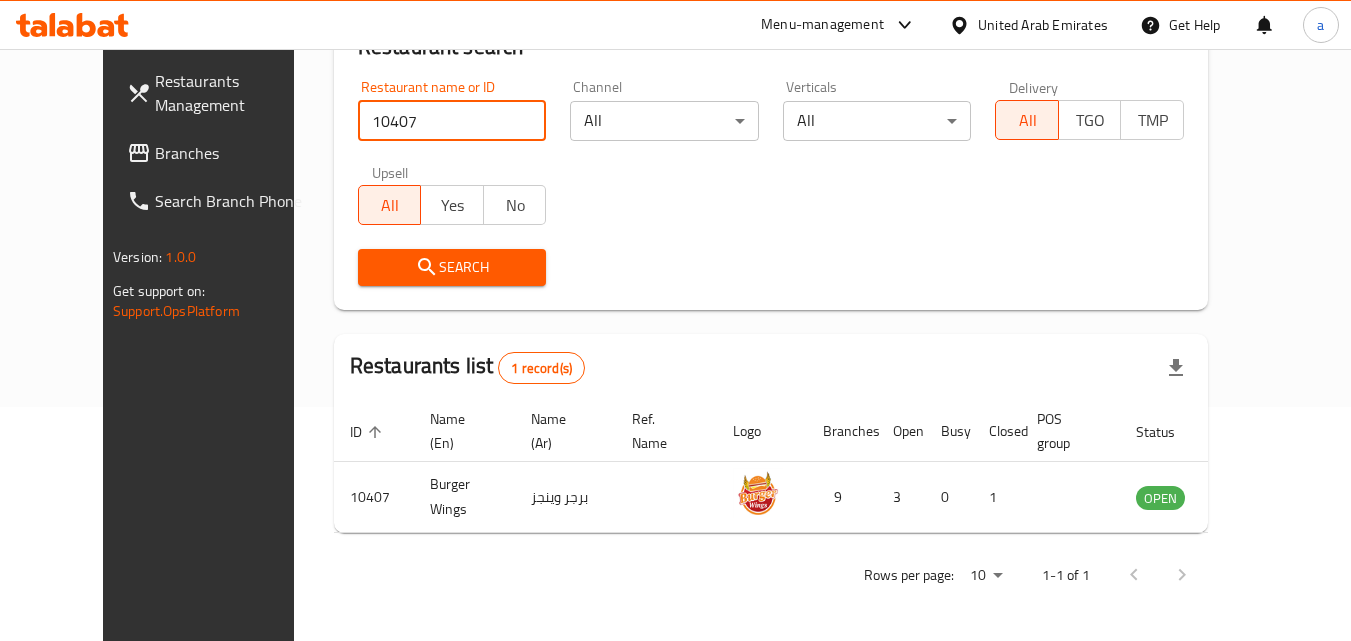 click on "Branches" at bounding box center [220, 153] 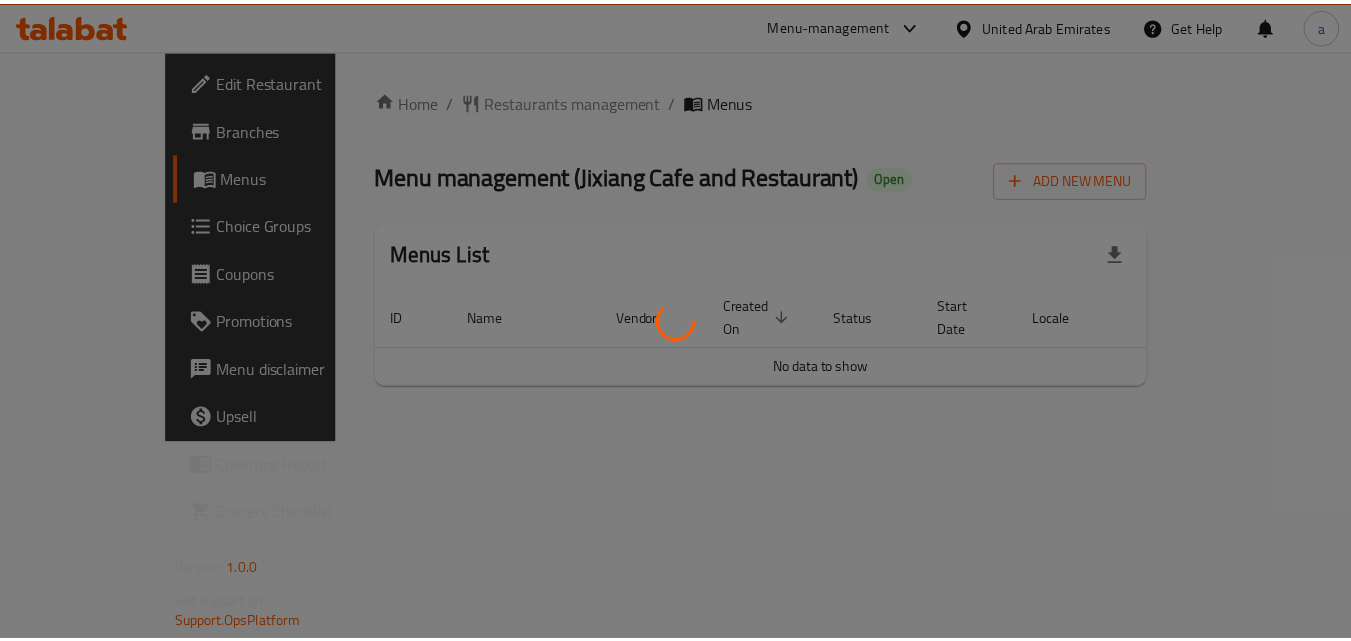 scroll, scrollTop: 0, scrollLeft: 0, axis: both 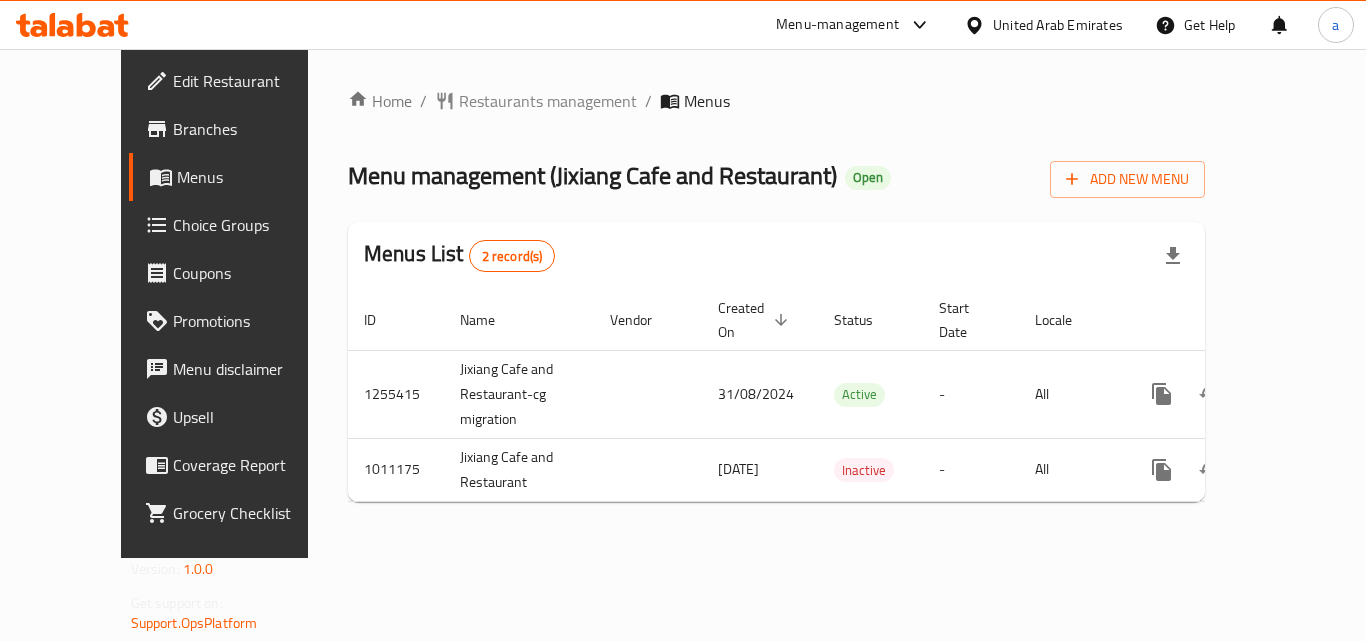 click on "Restaurants management" at bounding box center [548, 101] 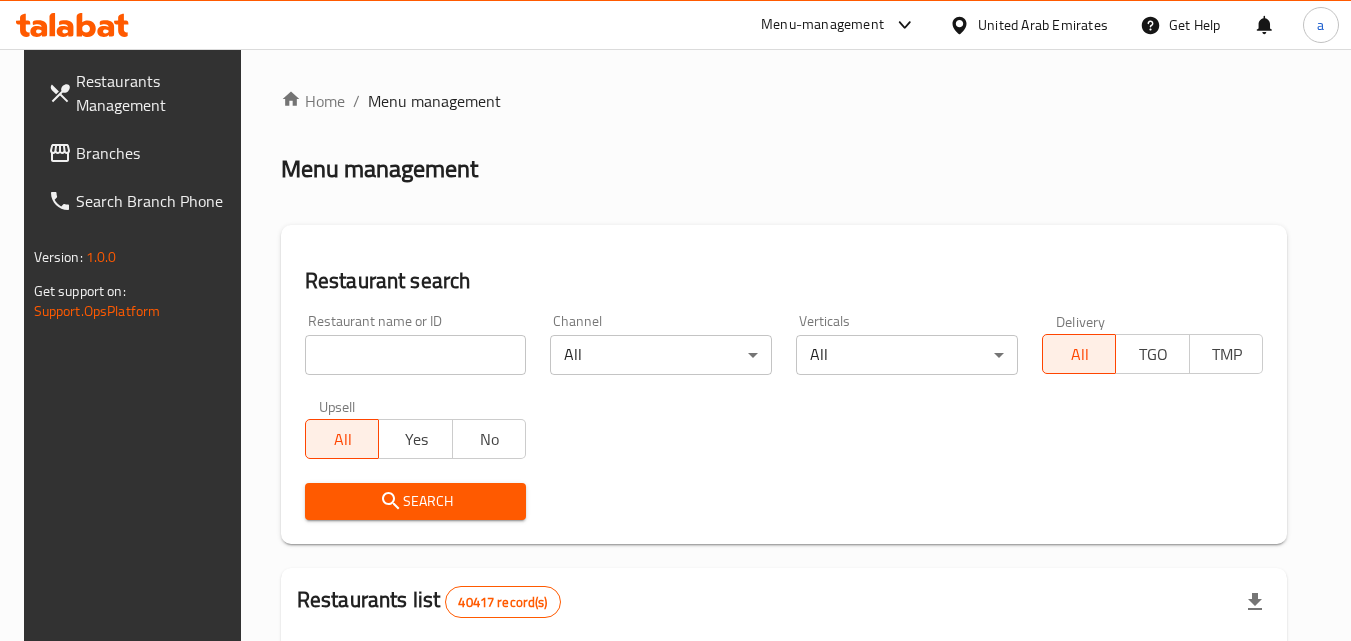 click at bounding box center [416, 355] 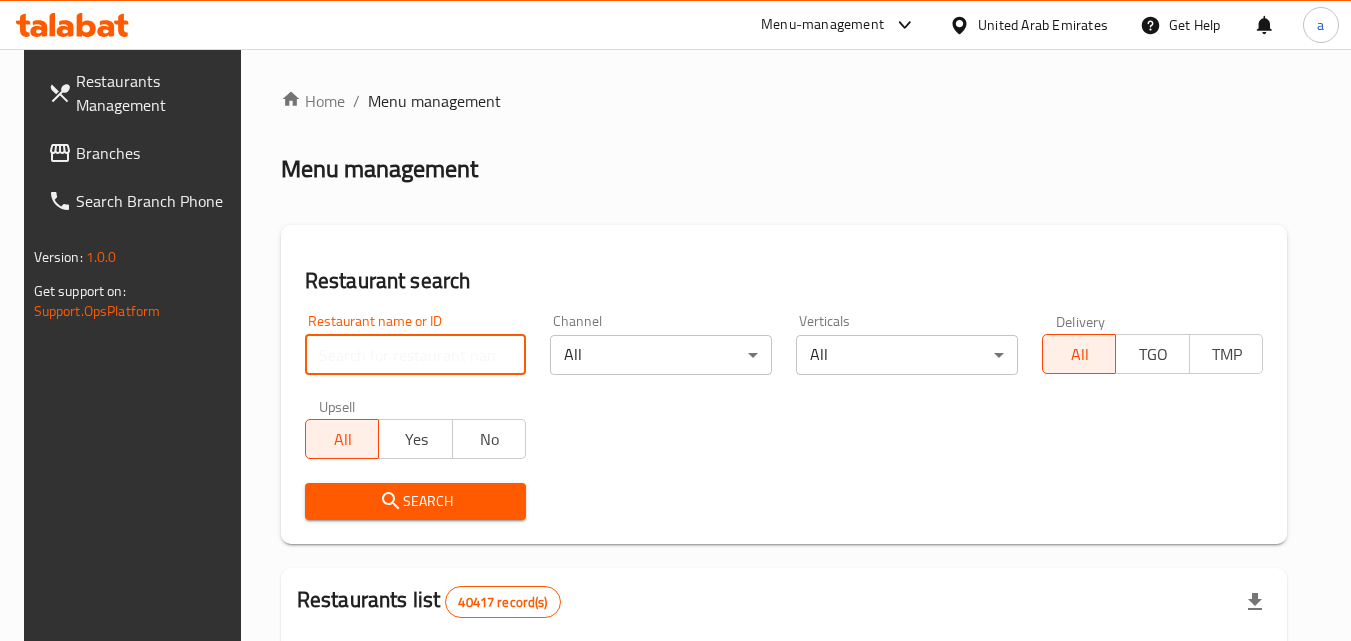 paste on "660755" 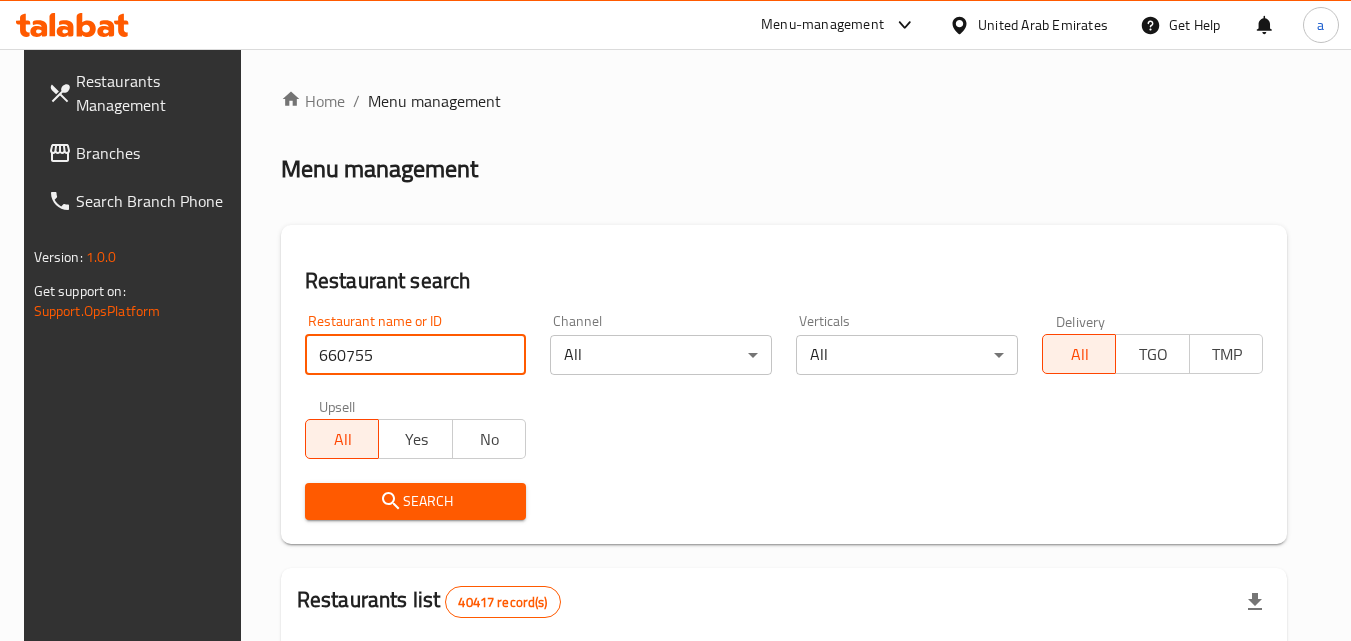 type on "660755" 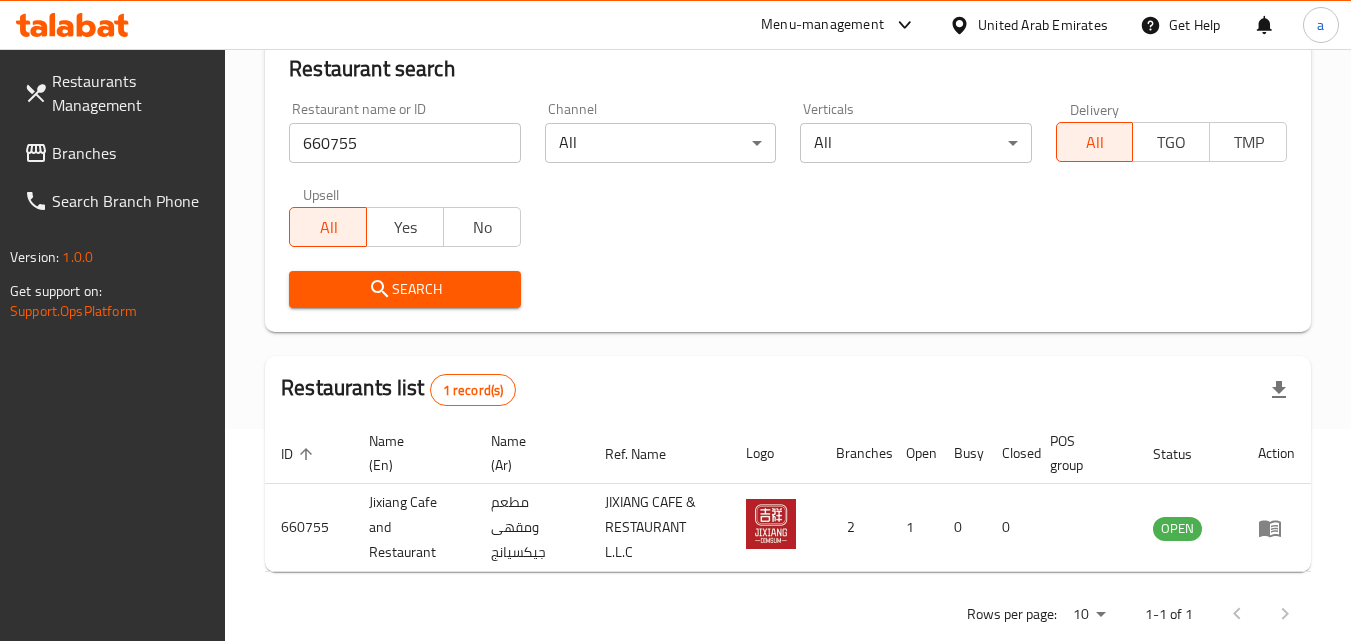scroll, scrollTop: 251, scrollLeft: 0, axis: vertical 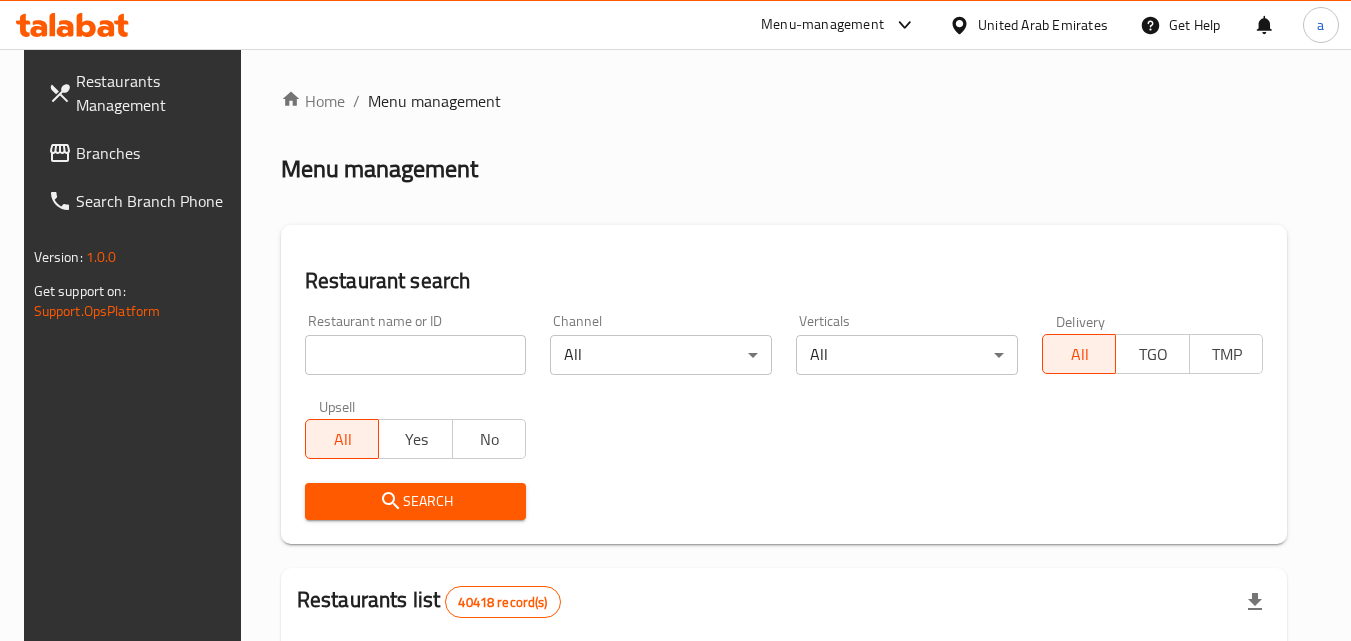click on "United Arab Emirates" at bounding box center (1043, 25) 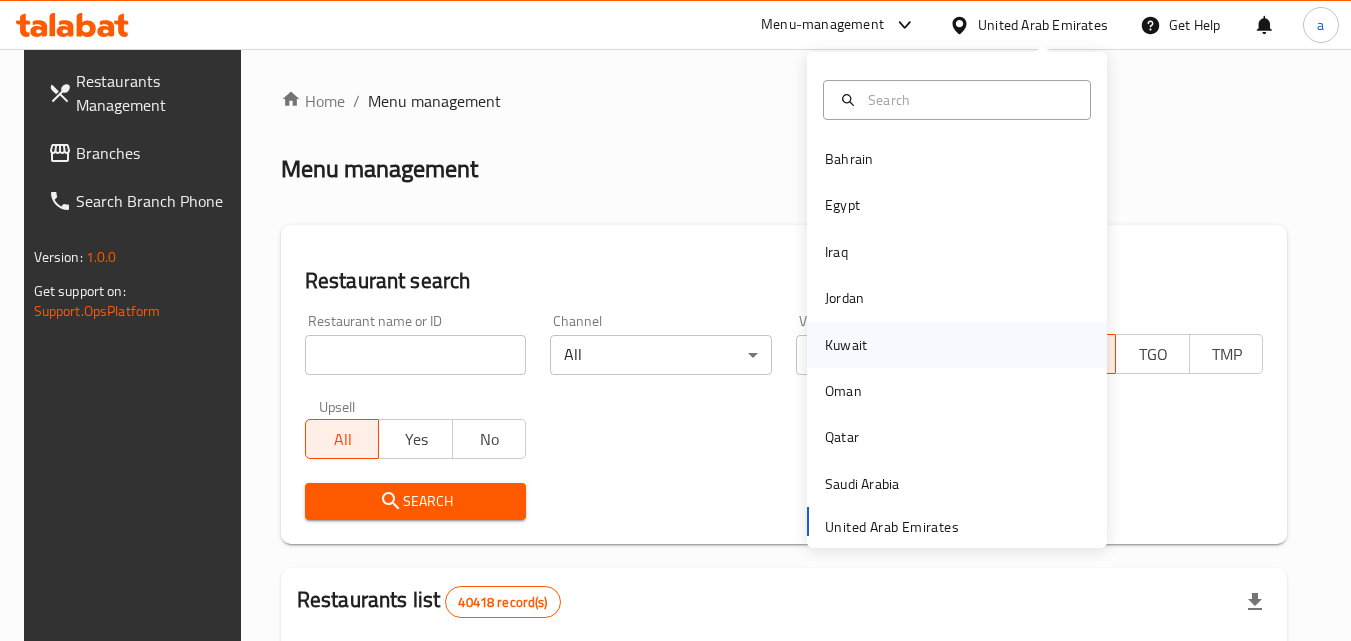 click on "Kuwait" at bounding box center (846, 345) 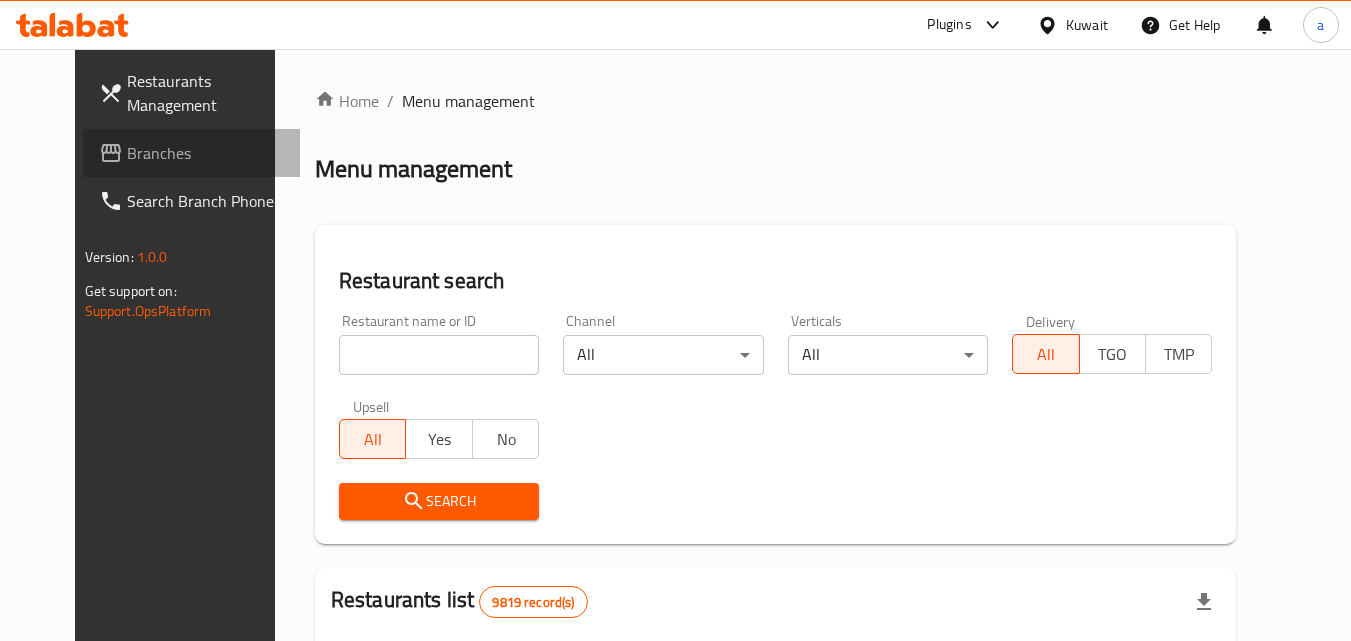 drag, startPoint x: 89, startPoint y: 164, endPoint x: 22, endPoint y: 175, distance: 67.89698 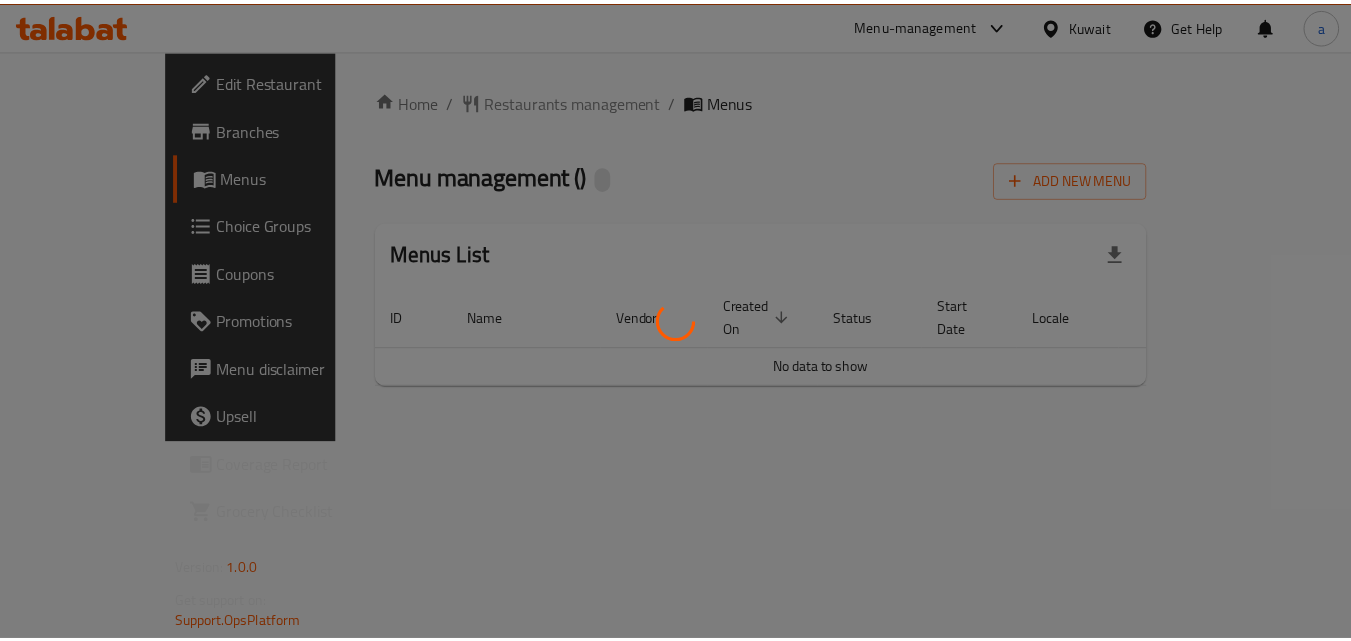 scroll, scrollTop: 0, scrollLeft: 0, axis: both 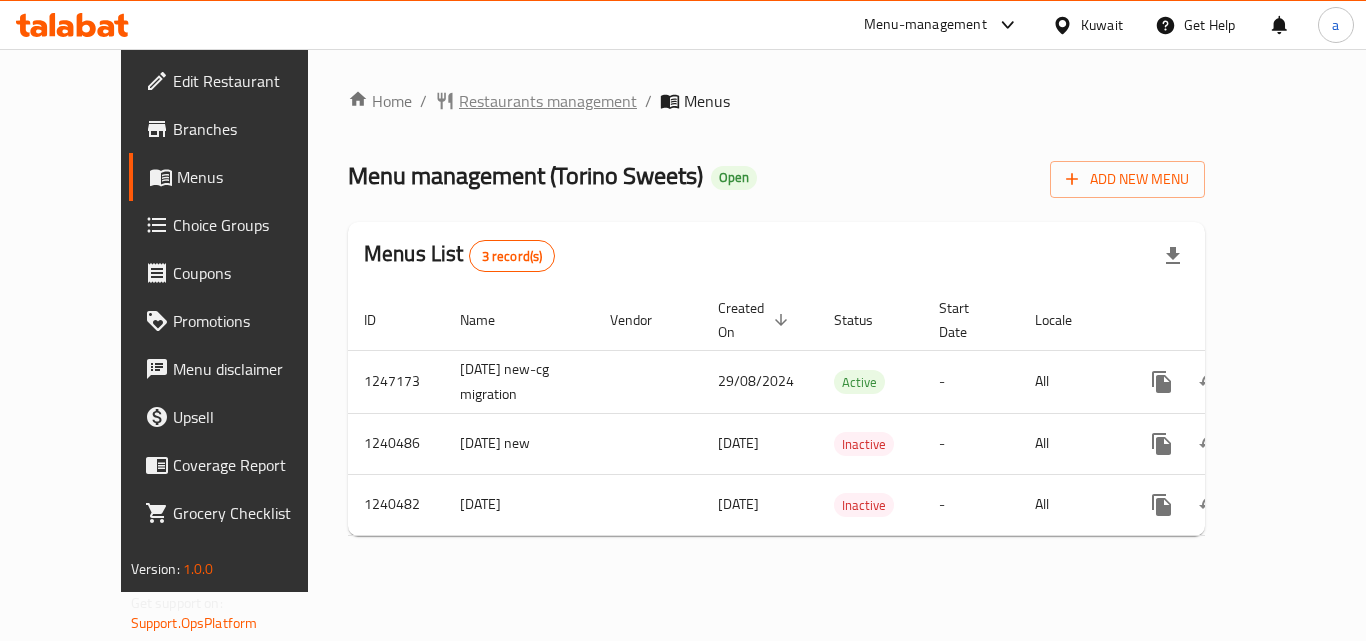 click on "Restaurants management" at bounding box center (548, 101) 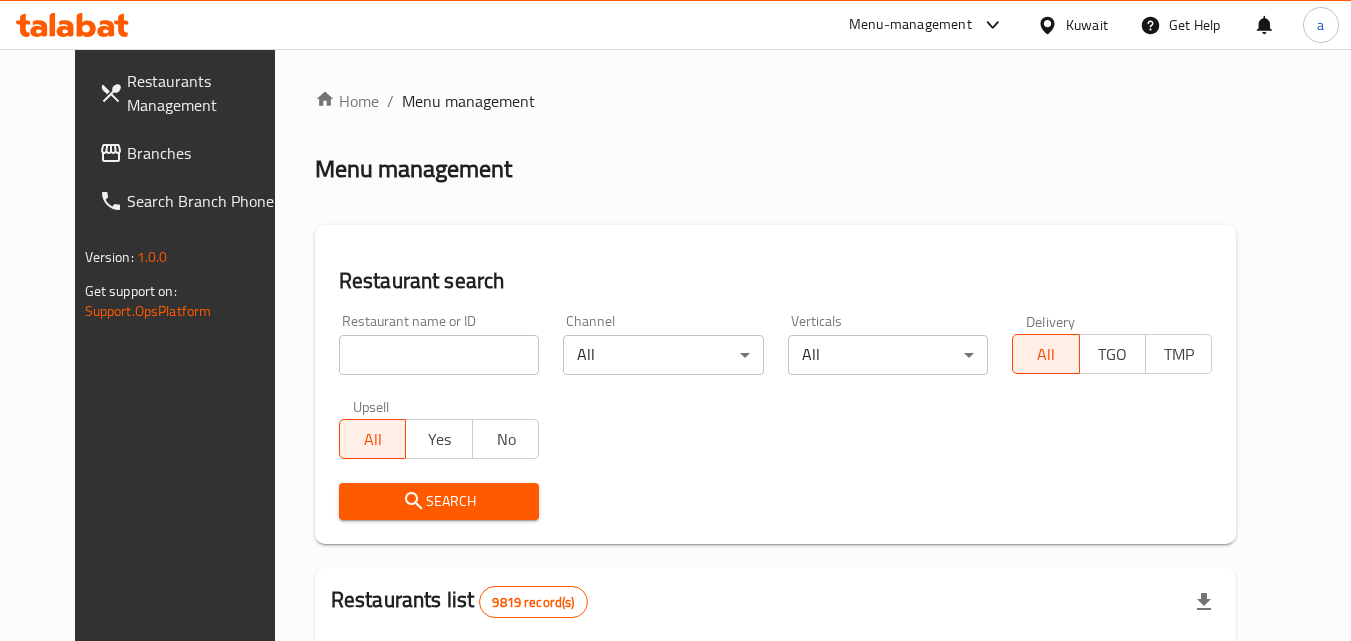 click at bounding box center (439, 355) 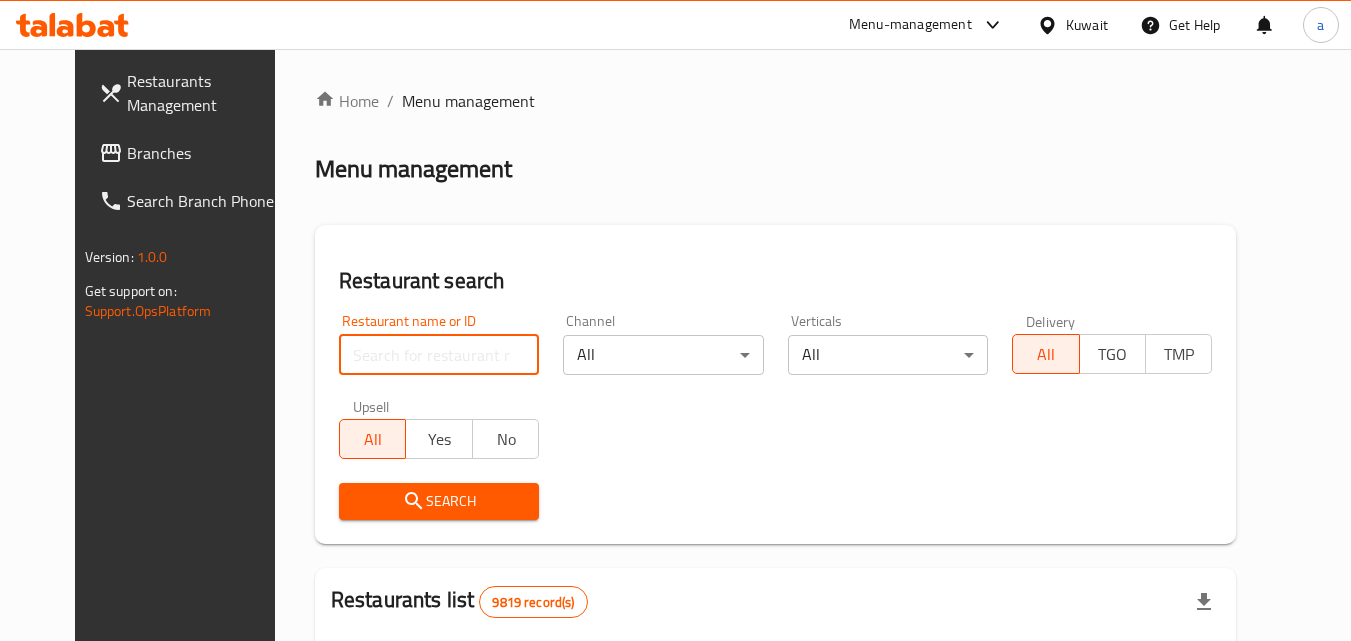 paste on "4378" 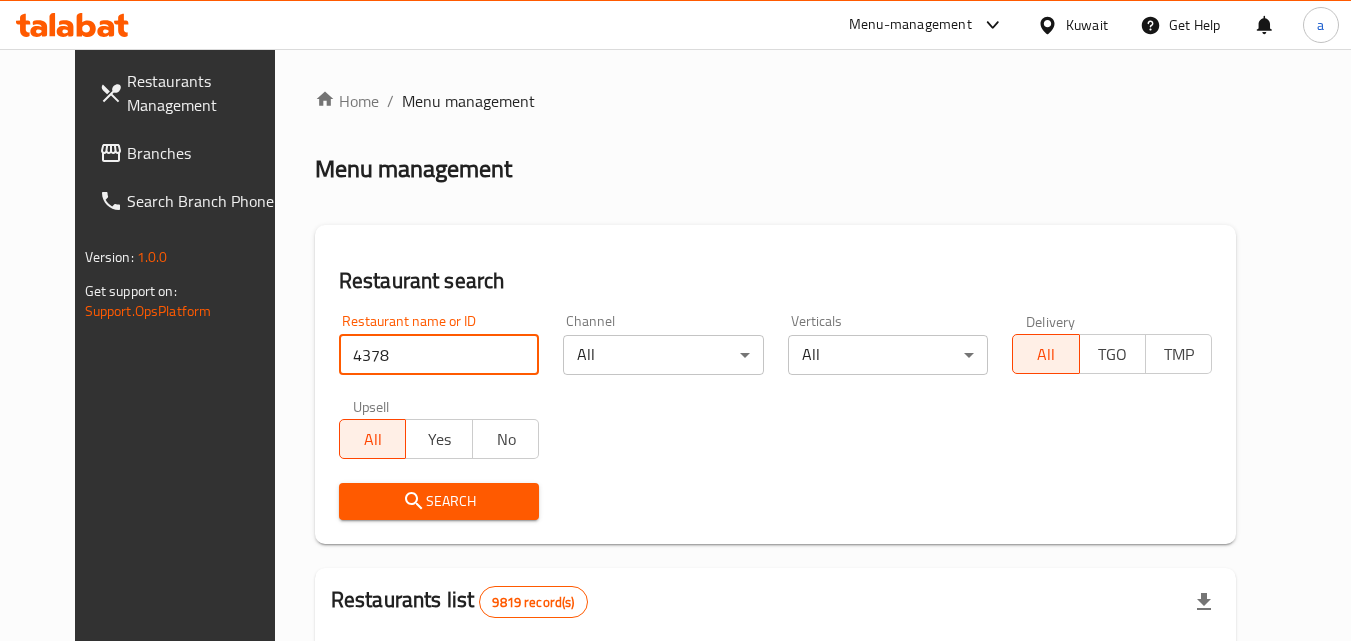 type on "4378" 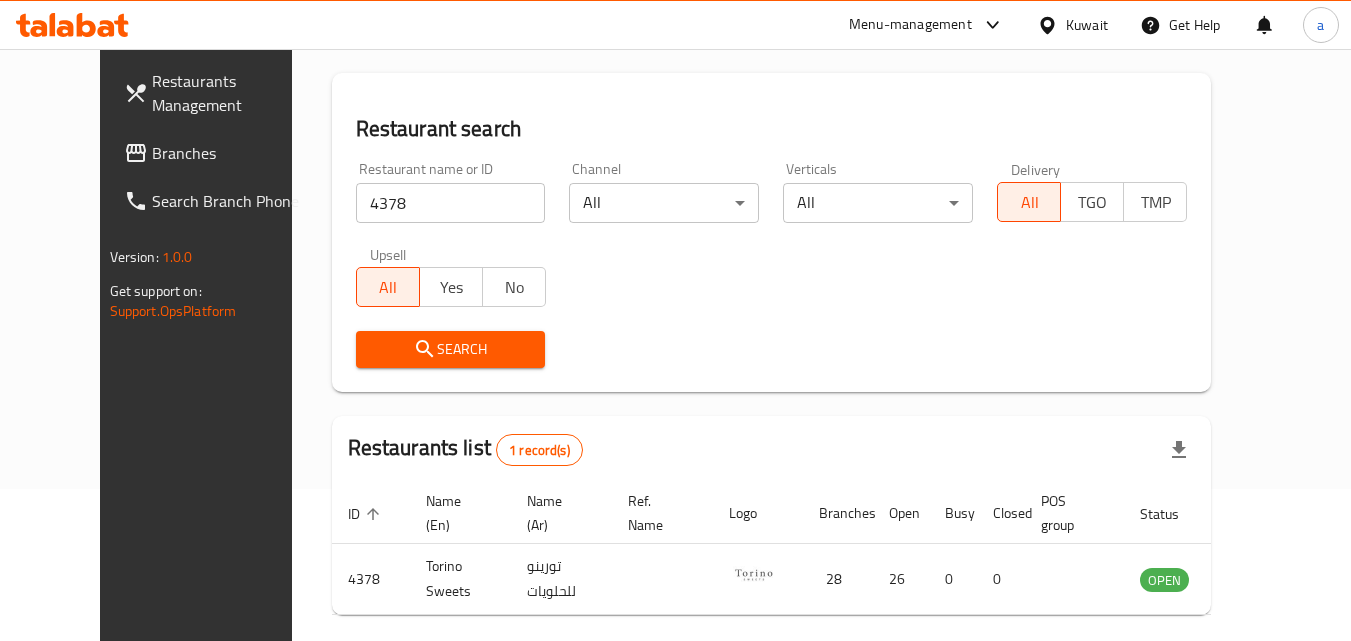 scroll, scrollTop: 234, scrollLeft: 0, axis: vertical 